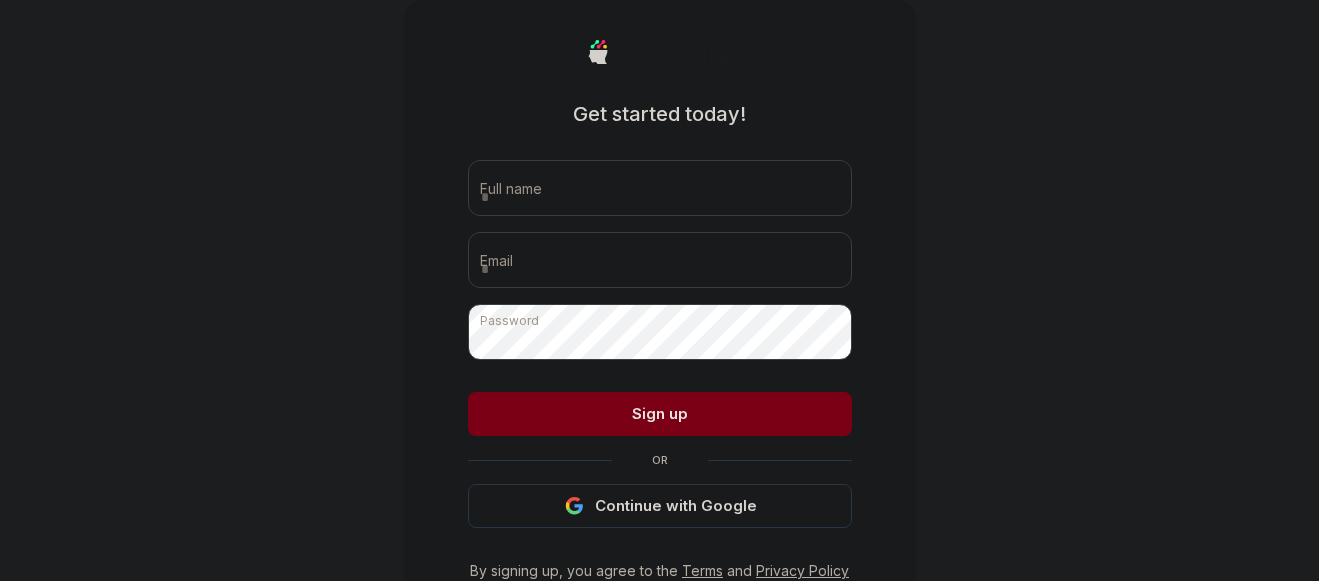 scroll, scrollTop: 127, scrollLeft: 0, axis: vertical 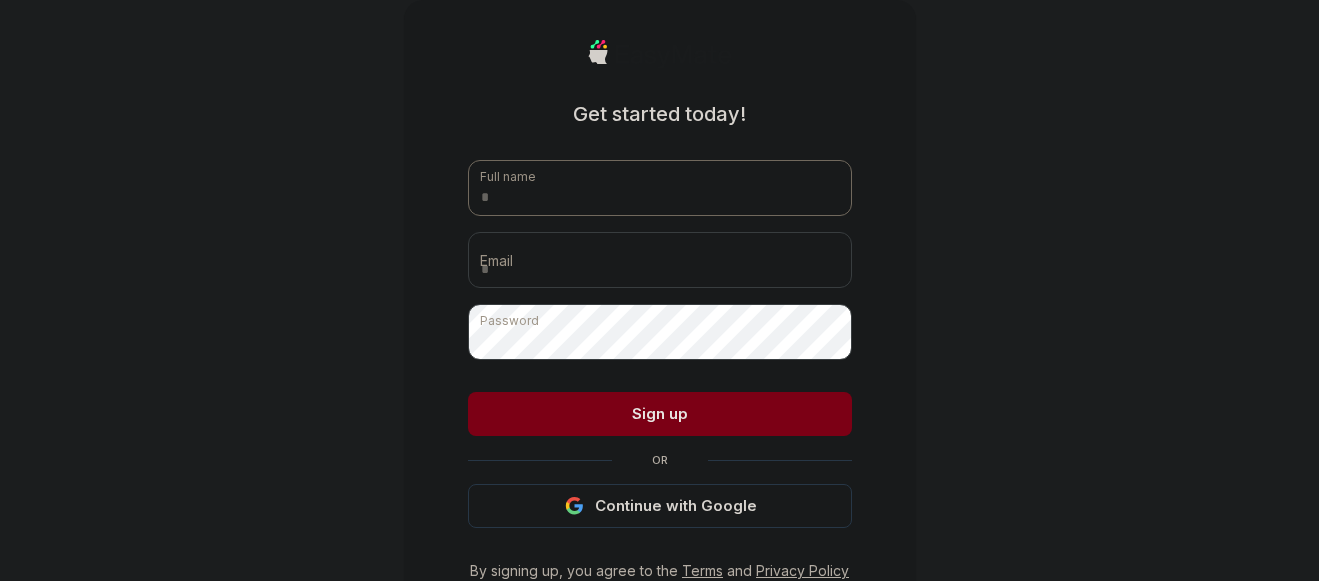 click at bounding box center [660, 188] 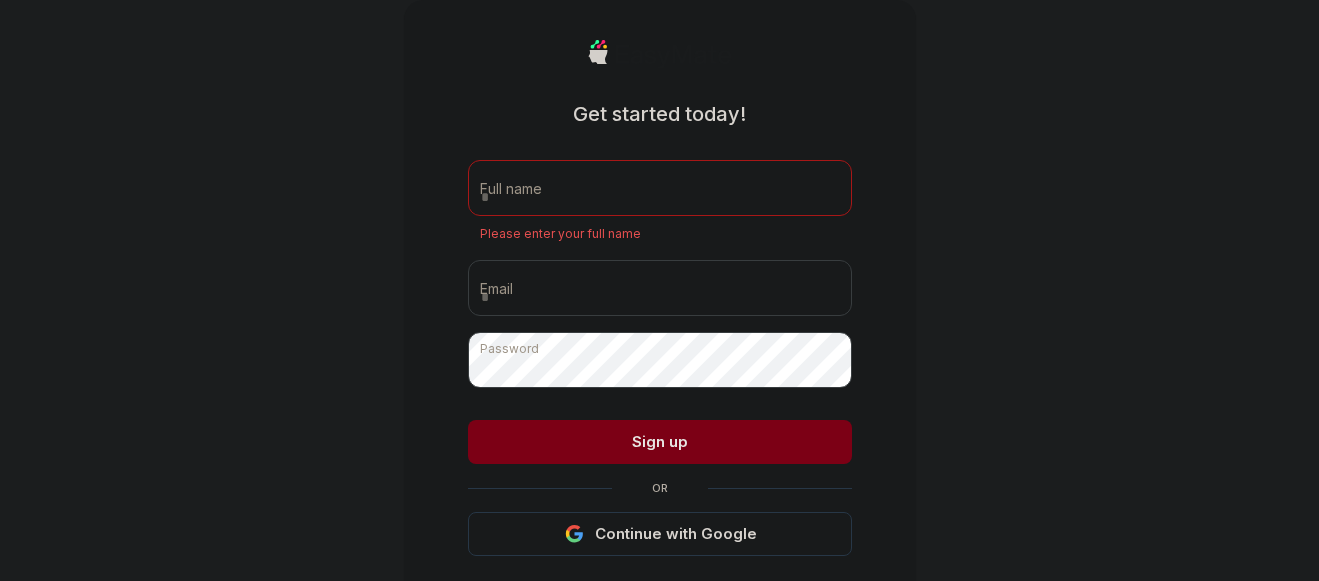click on "Full name Please enter your full name Email Password Passwords must have at least 8 characters, including upper case letters, lower case letters, symbols and numbers. Sign up Or Continue with Google" at bounding box center (660, 358) 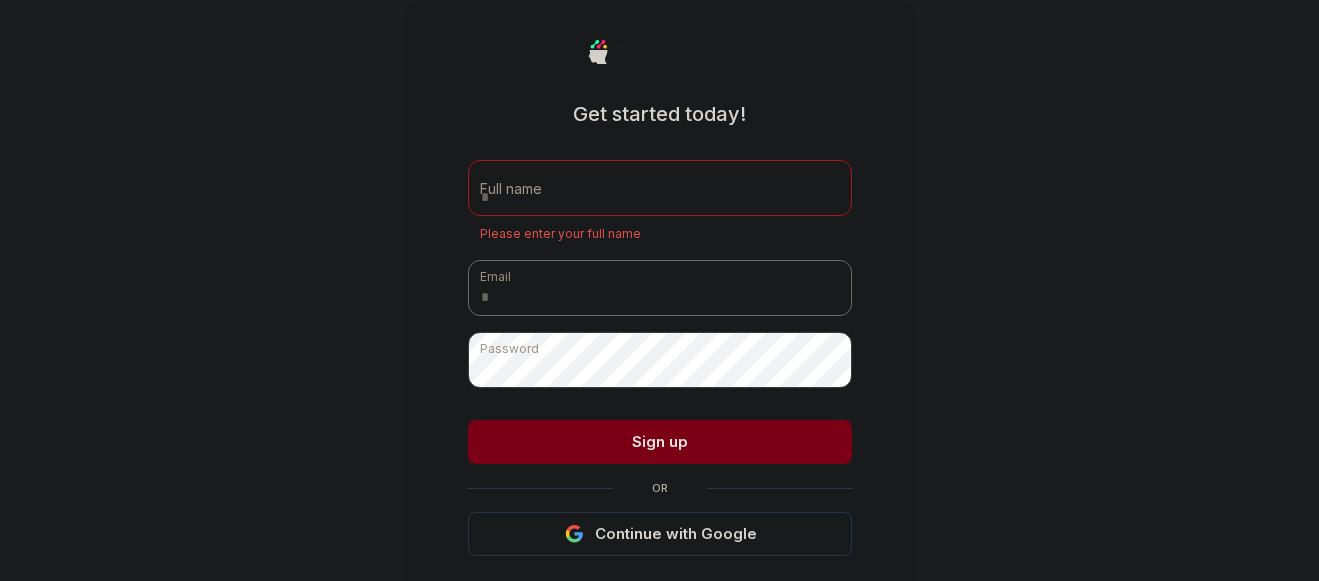 click at bounding box center [660, 288] 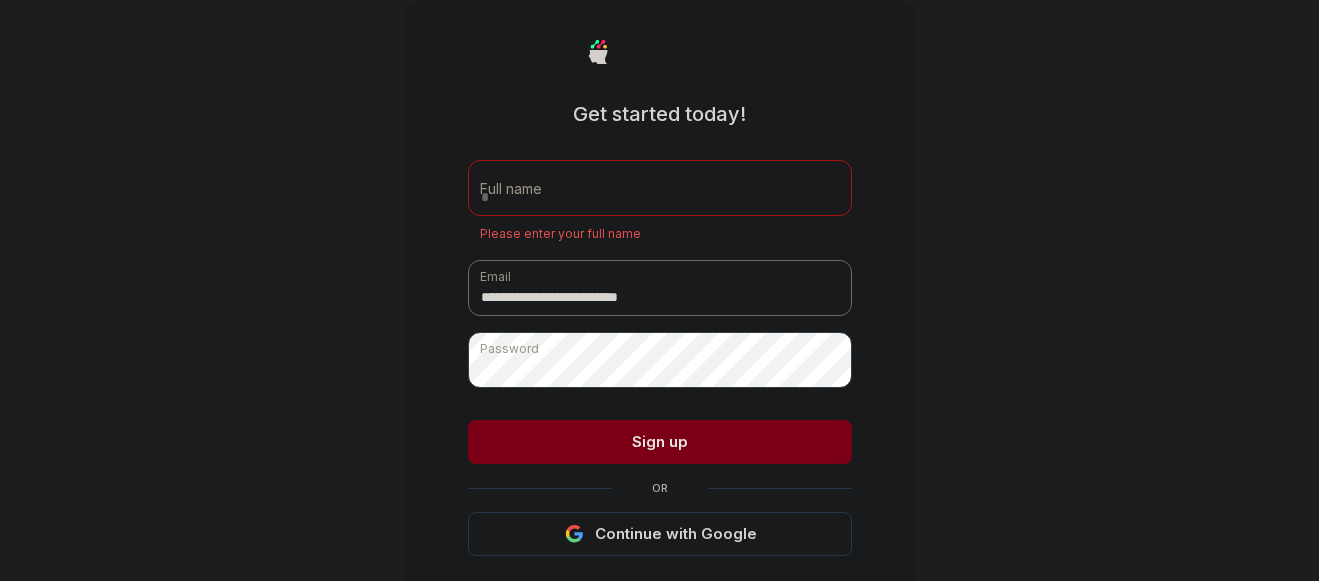 type on "**********" 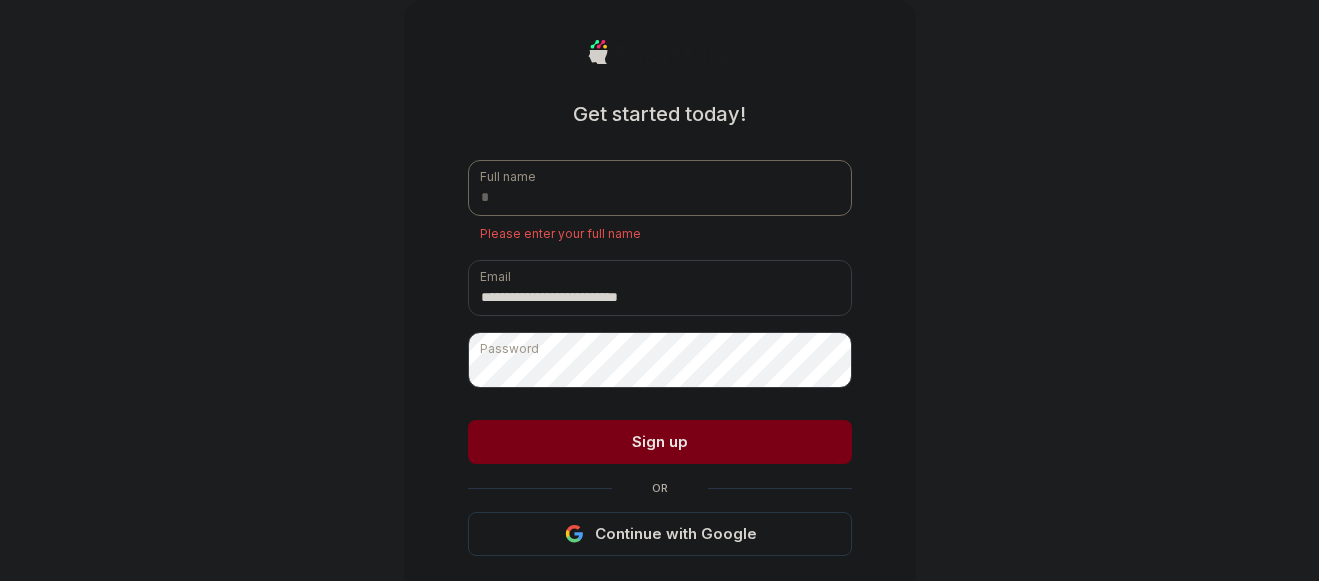 click at bounding box center [660, 188] 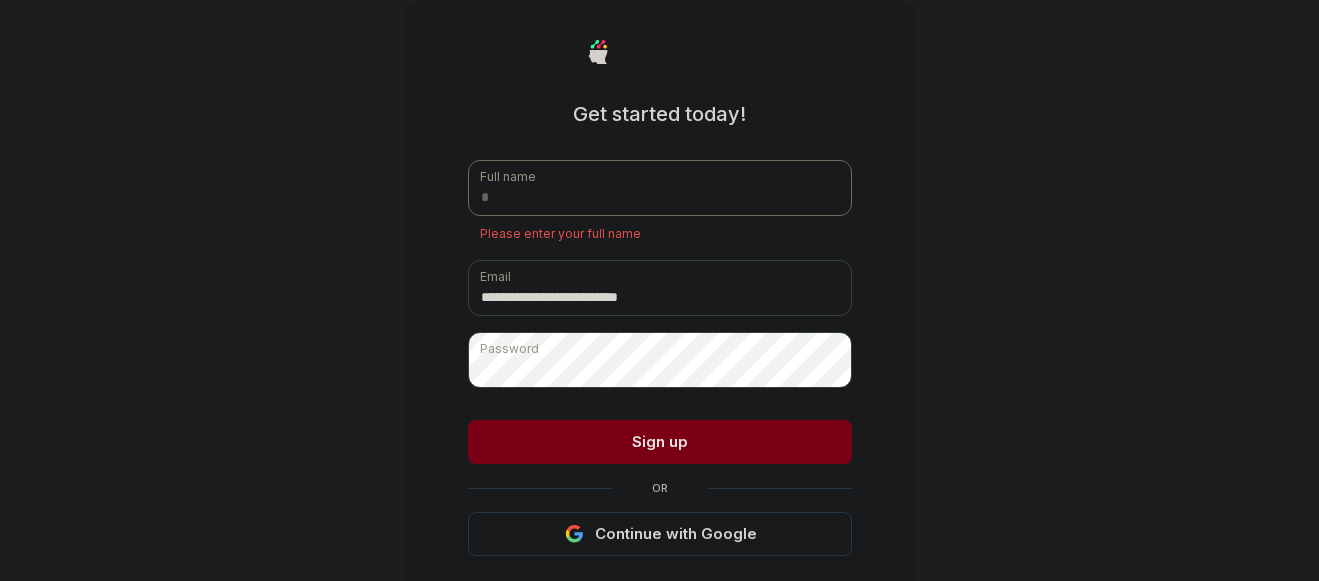 paste on "**********" 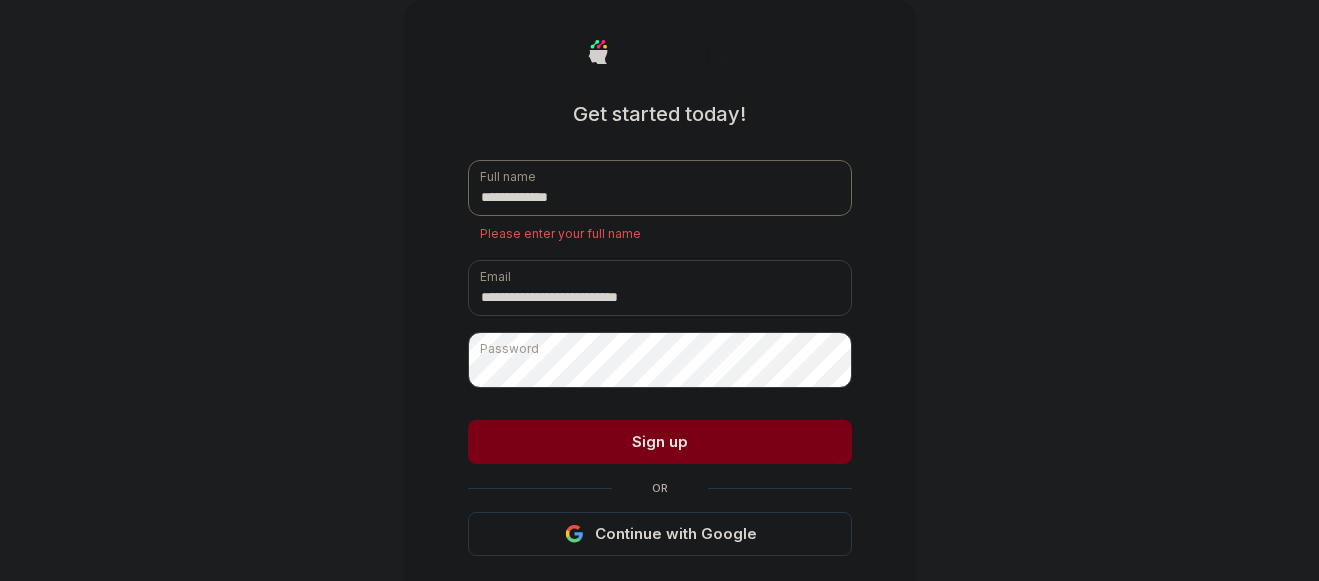 type on "**********" 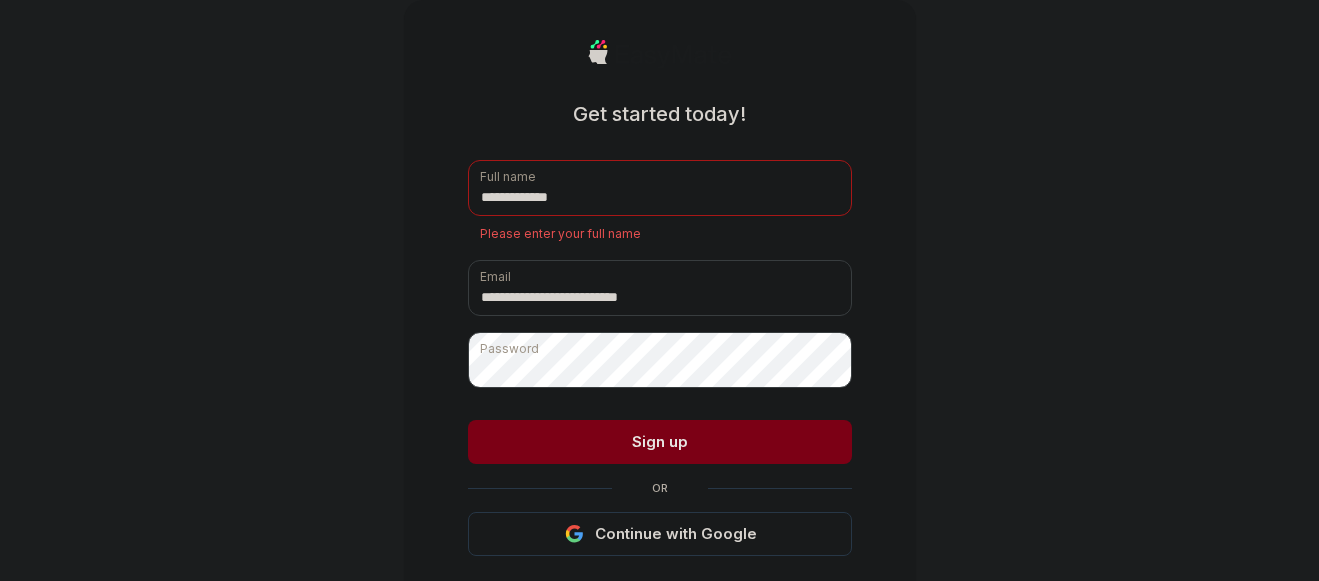 click on "Sign up" at bounding box center (660, 442) 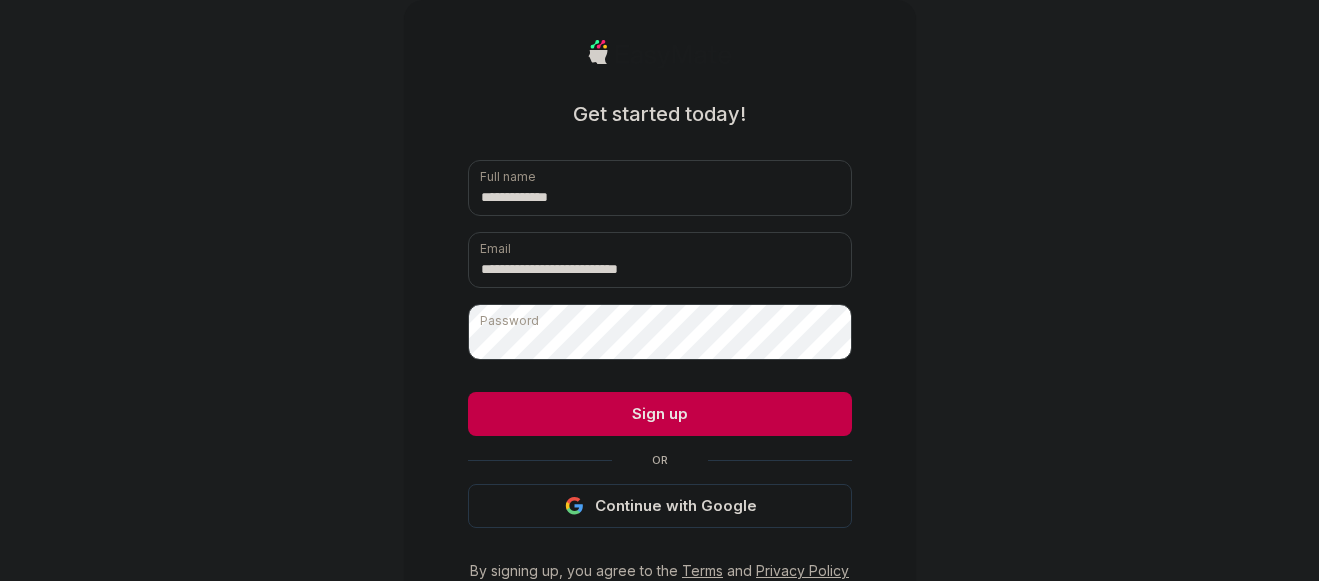 click on "**********" at bounding box center (659, 354) 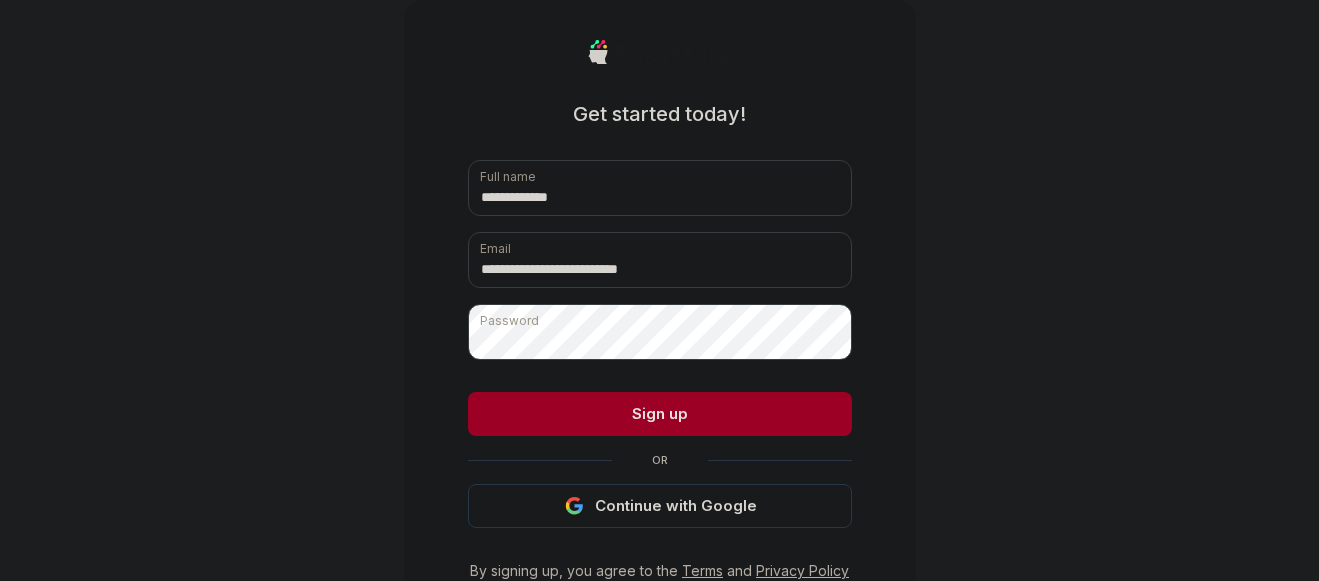 click on "Sign up" at bounding box center (660, 414) 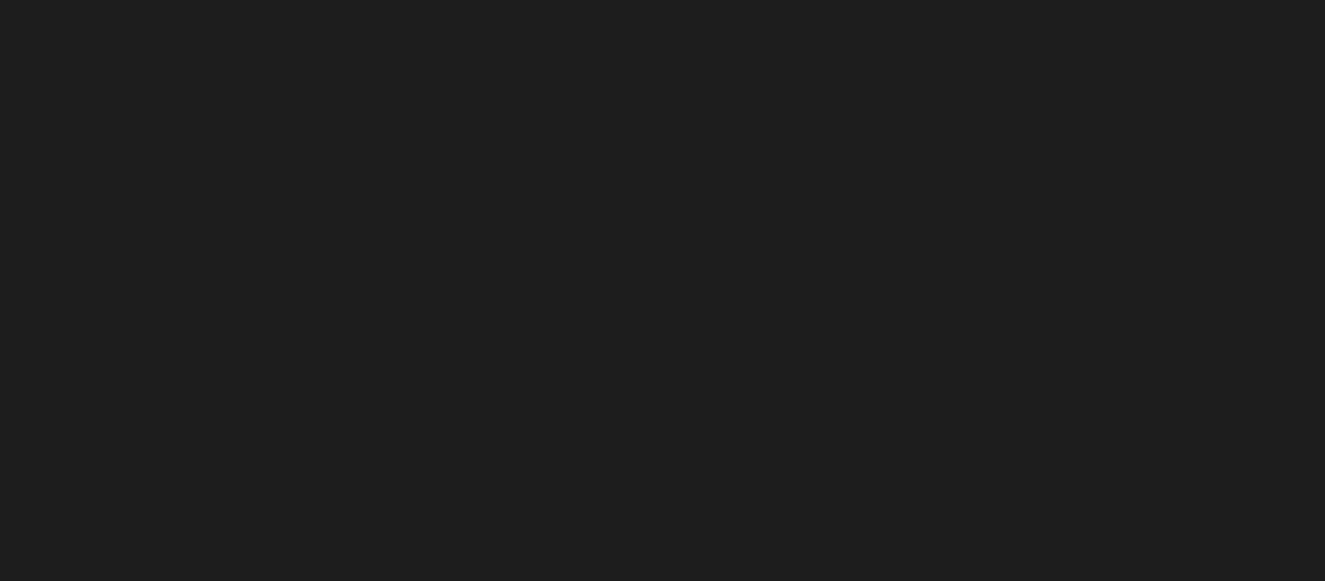 scroll, scrollTop: 0, scrollLeft: 0, axis: both 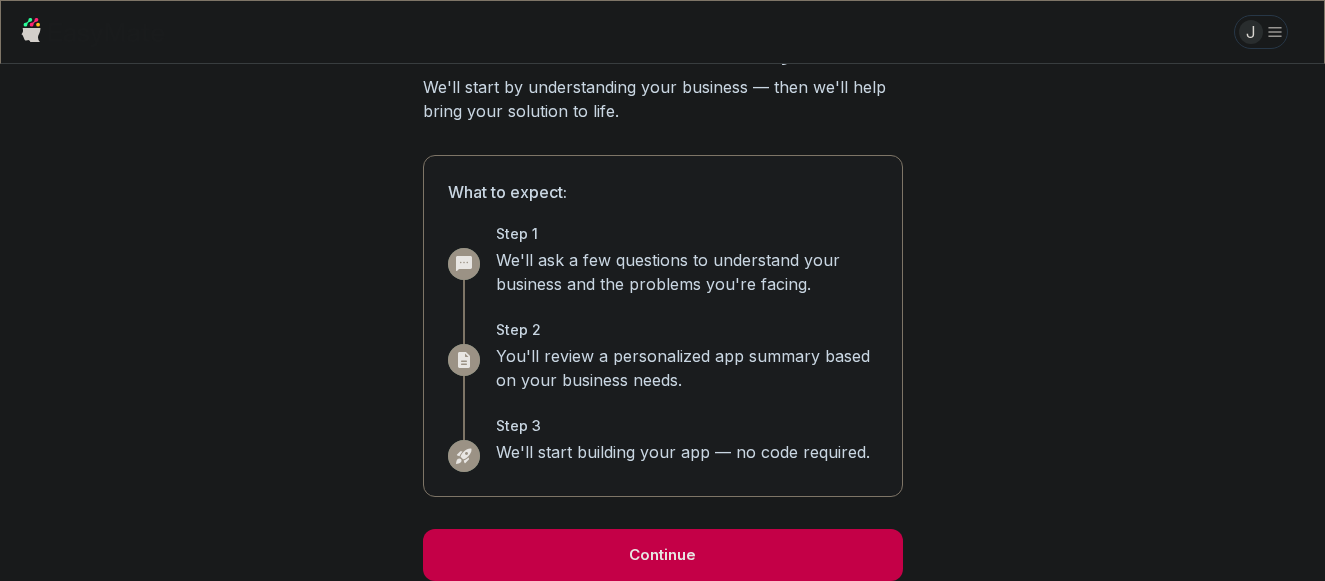 click on "Continue" at bounding box center [663, 555] 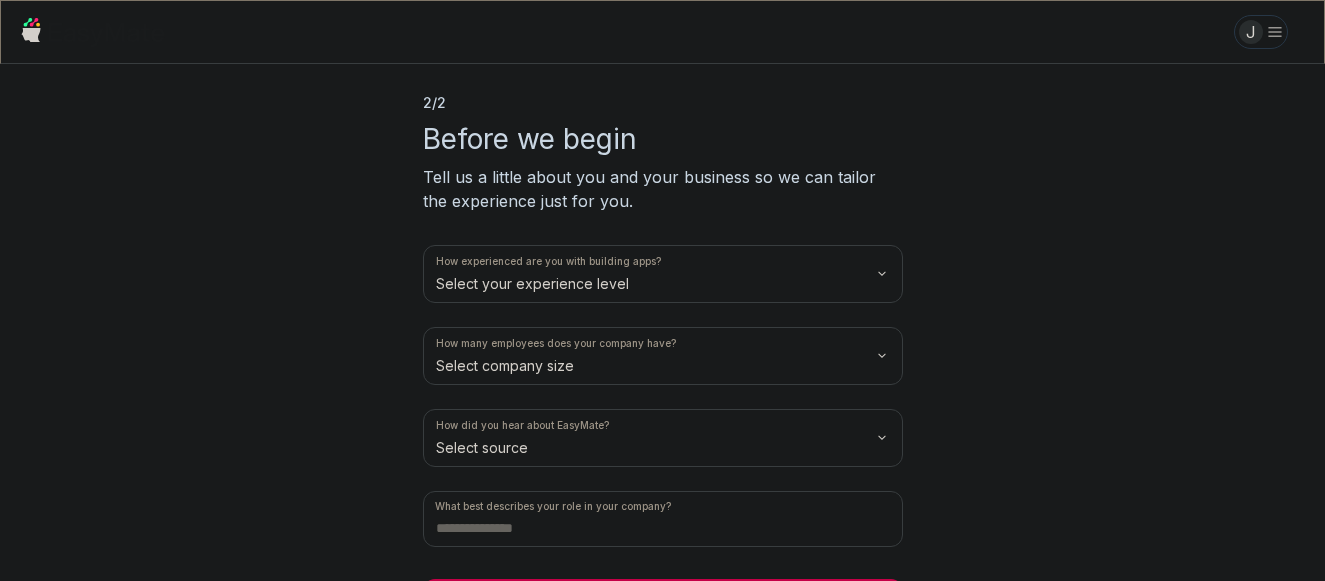 scroll, scrollTop: 109, scrollLeft: 0, axis: vertical 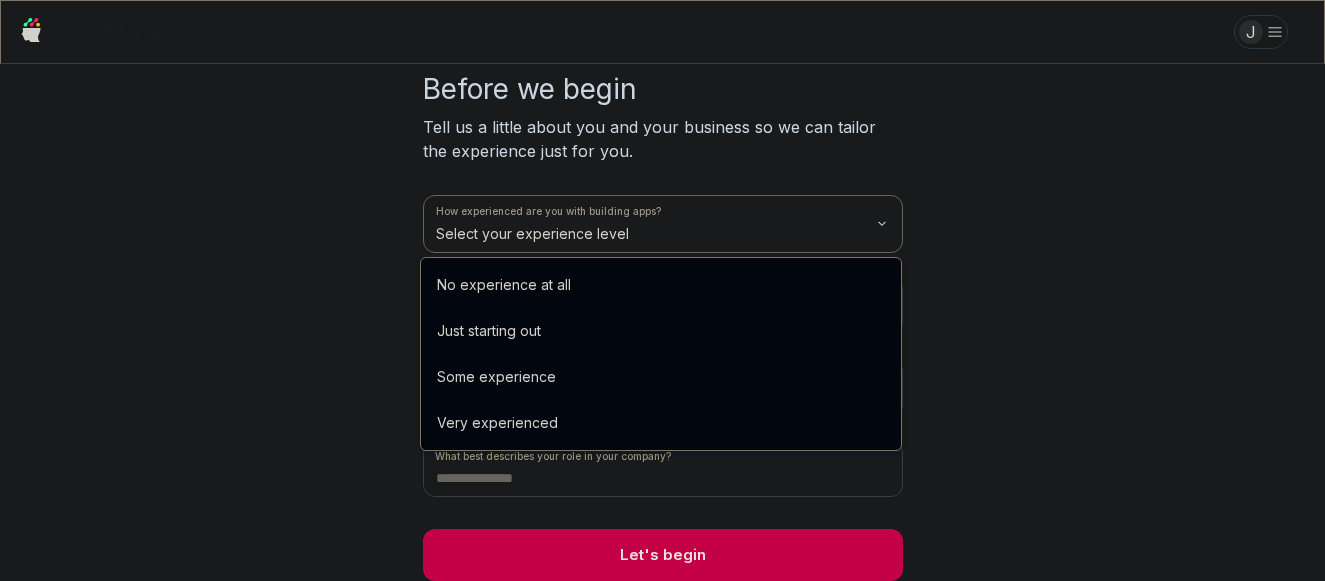 click on "J 2 / 2 Before we begin Tell us a little about you and your business so we can tailor the experience just for you. How experienced are you with building apps? Select your experience level How many employees does your company have? Select company size How did you hear about EasyMate? Select source What best describes your role in your company? Let's begin No experience at all Just starting out Some experience Very experienced" at bounding box center (662, 290) 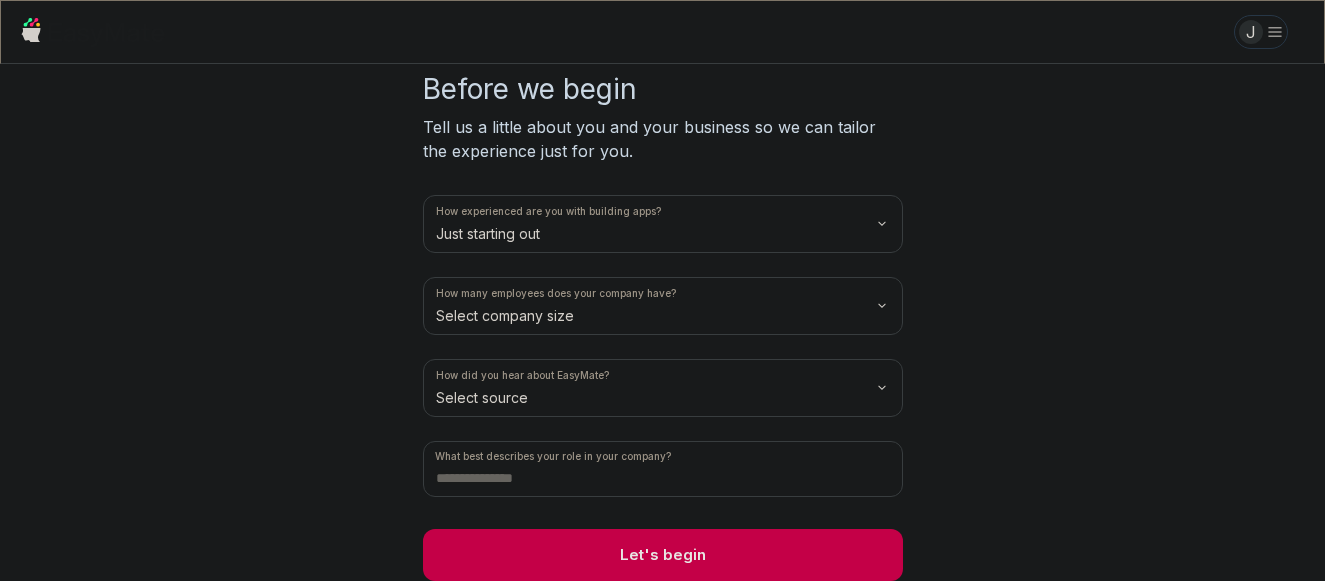 click on "J 2 / 2 Before we begin Tell us a little about you and your business so we can tailor the experience just for you. How experienced are you with building apps? Just starting out How many employees does your company have? Select company size How did you hear about EasyMate? Select source What best describes your role in your company? Let's begin" at bounding box center [662, 290] 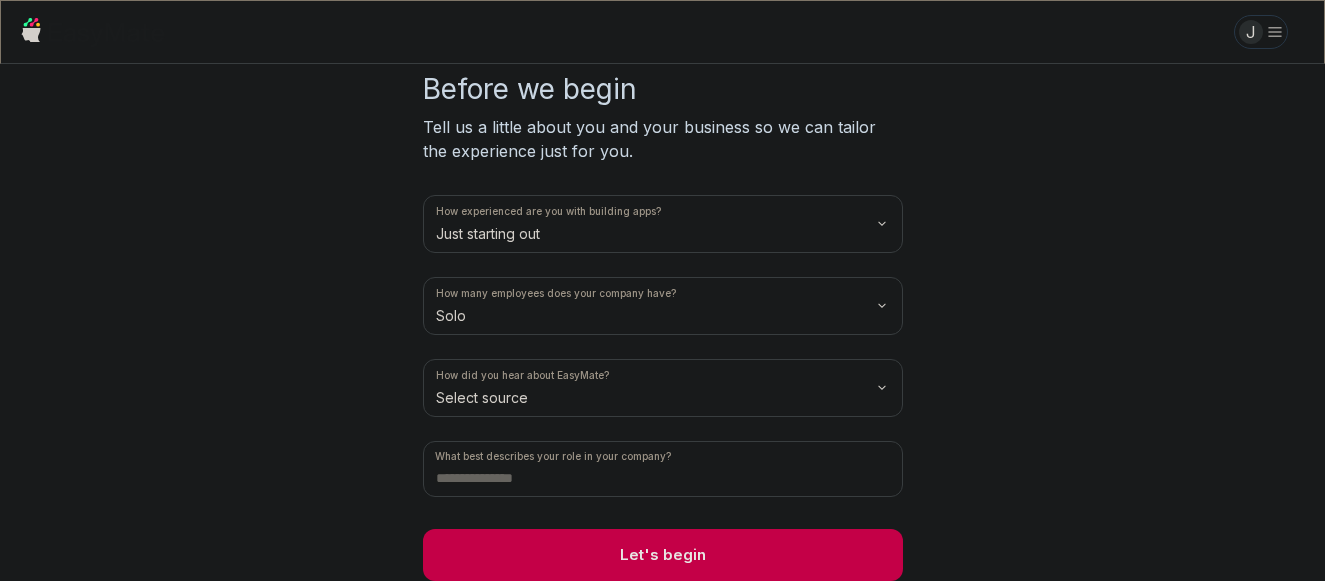 click on "J 2 / 2 Before we begin Tell us a little about you and your business so we can tailor the experience just for you. How experienced are you with building apps? Just starting out How many employees does your company have? Solo How did you hear about EasyMate? Select source What best describes your role in your company? Let's begin" at bounding box center (662, 290) 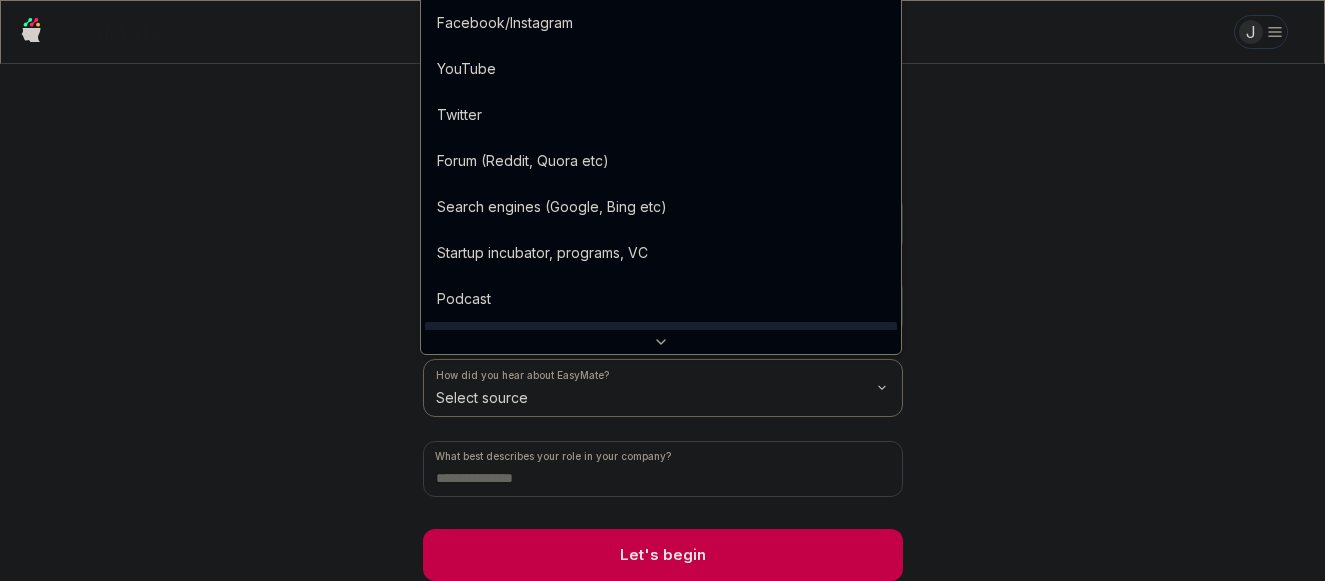 scroll, scrollTop: 156, scrollLeft: 0, axis: vertical 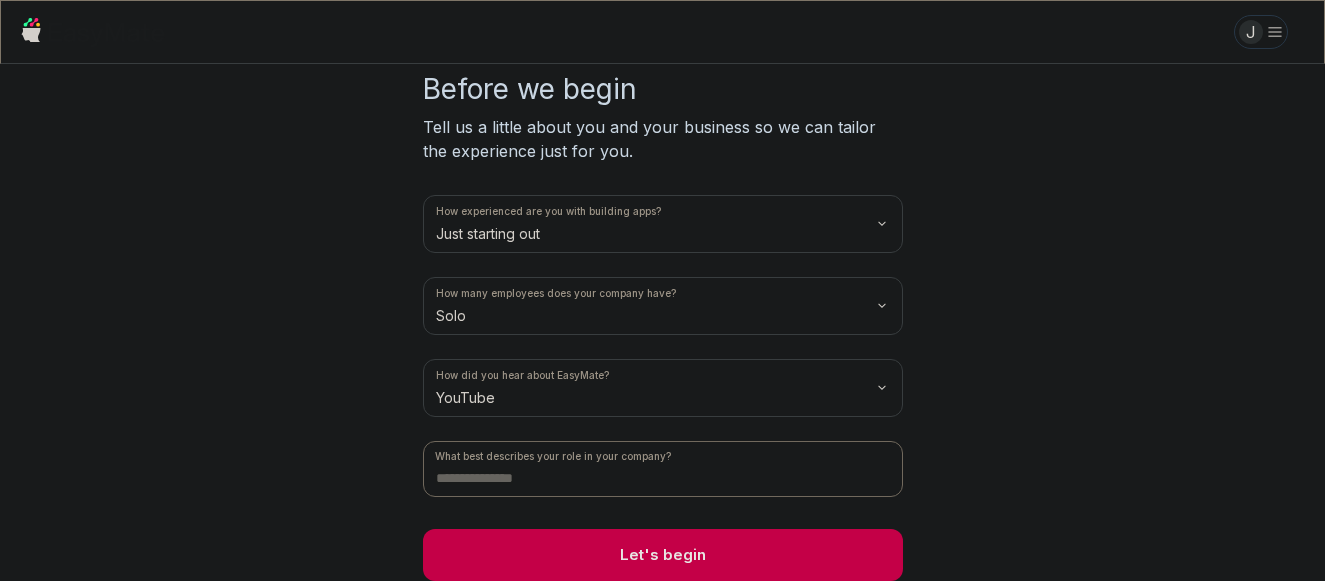 click at bounding box center [663, 469] 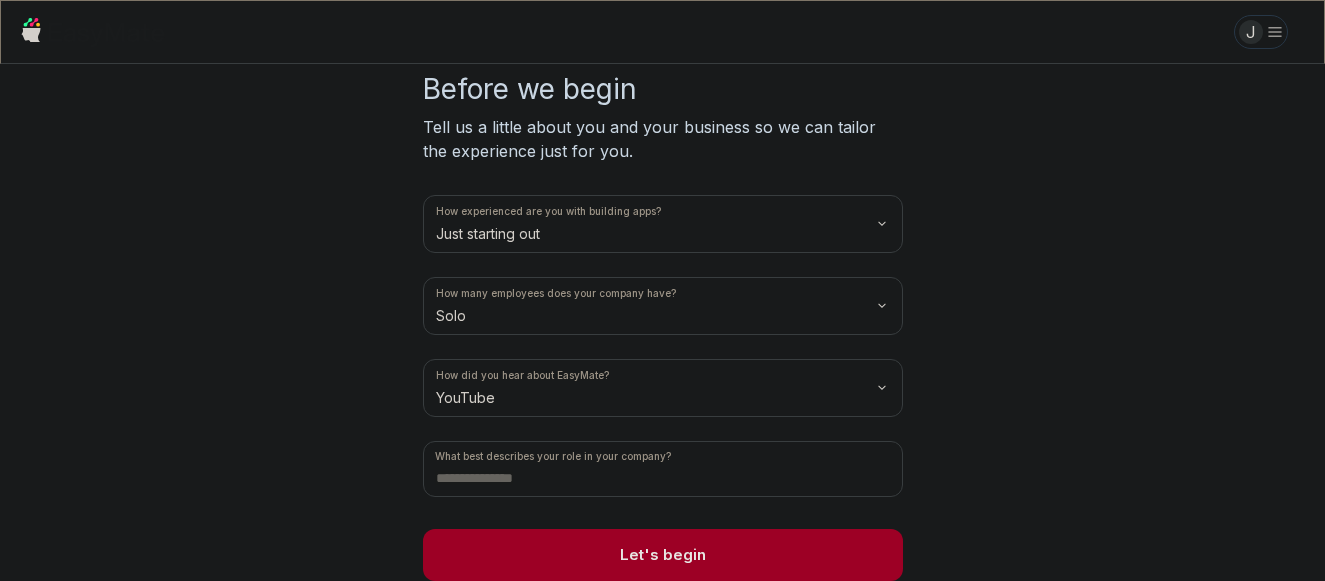 click on "Let's begin" at bounding box center [663, 555] 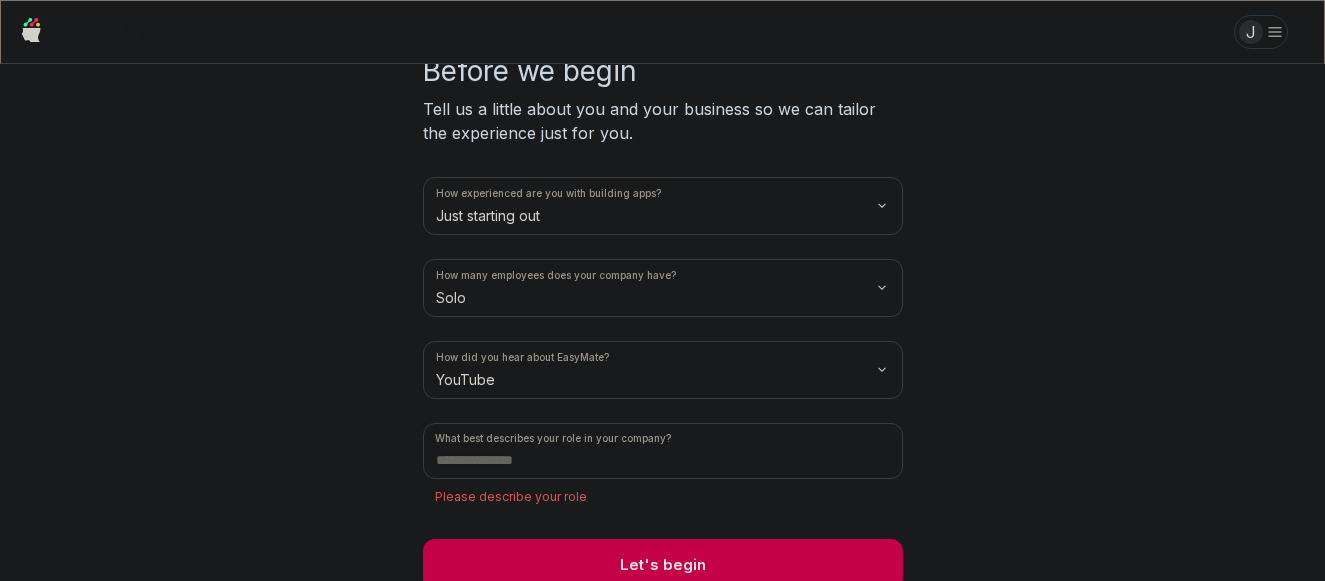 scroll, scrollTop: 137, scrollLeft: 0, axis: vertical 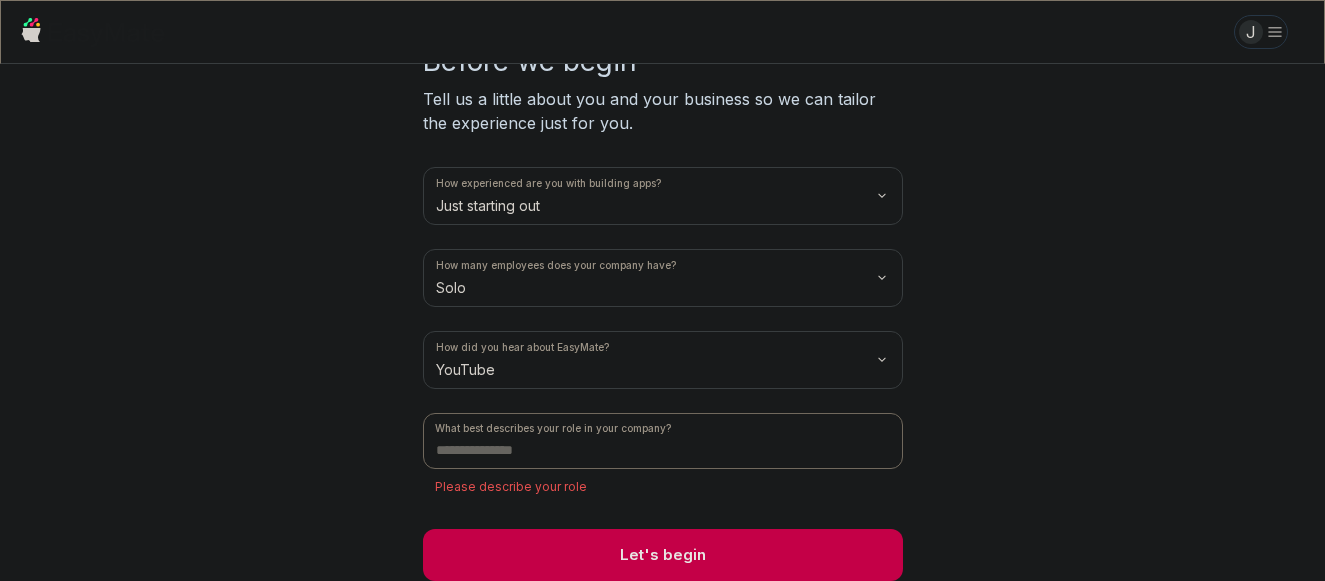 click at bounding box center (663, 441) 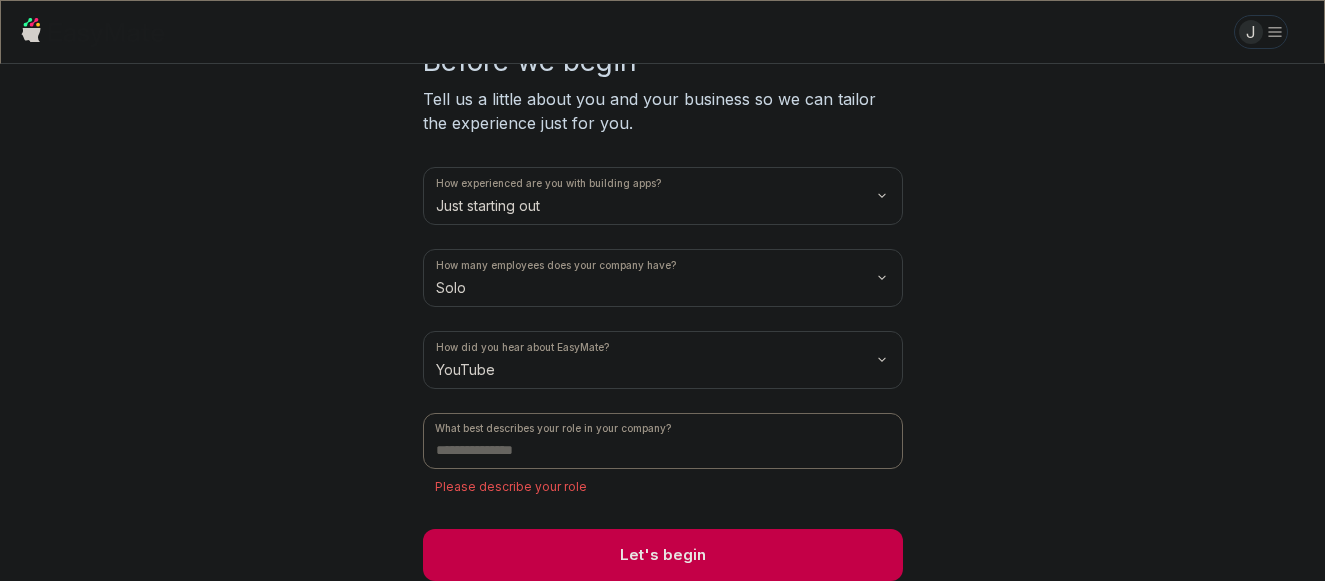 paste on "**********" 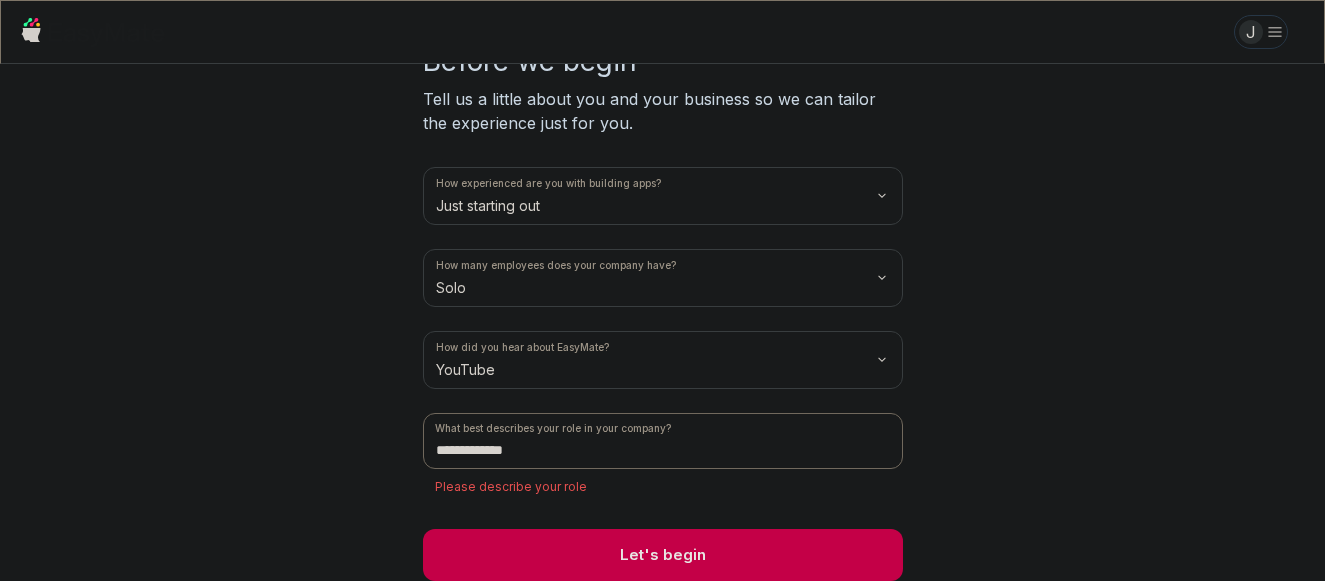 scroll, scrollTop: 109, scrollLeft: 0, axis: vertical 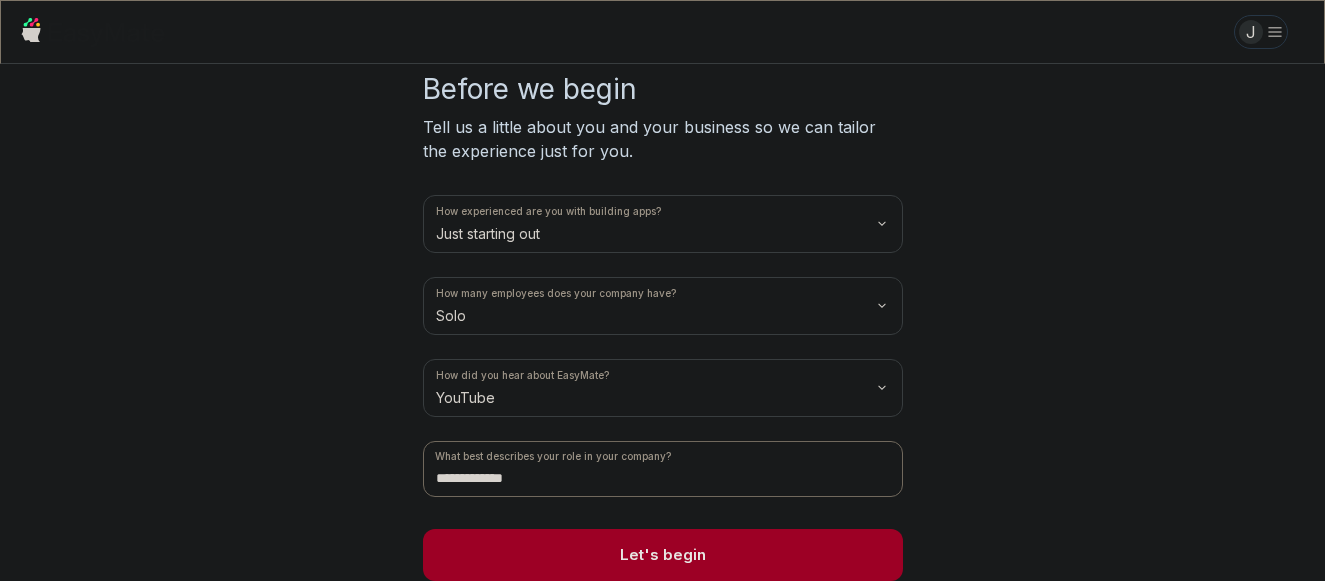 type on "**********" 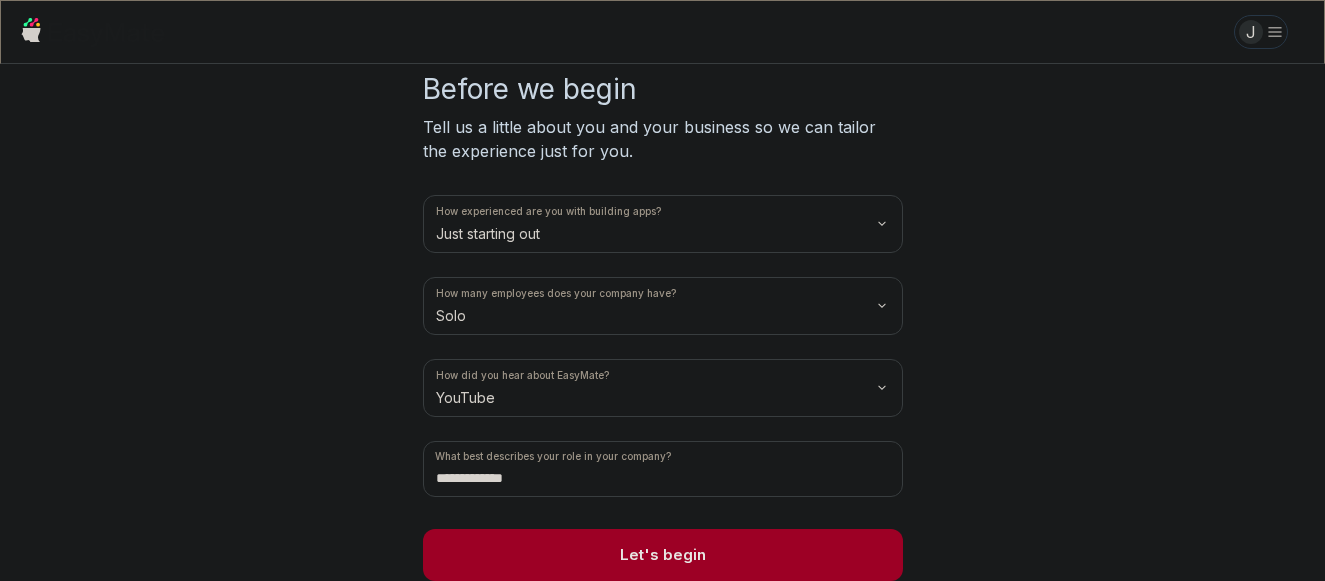 click on "Let's begin" at bounding box center [663, 555] 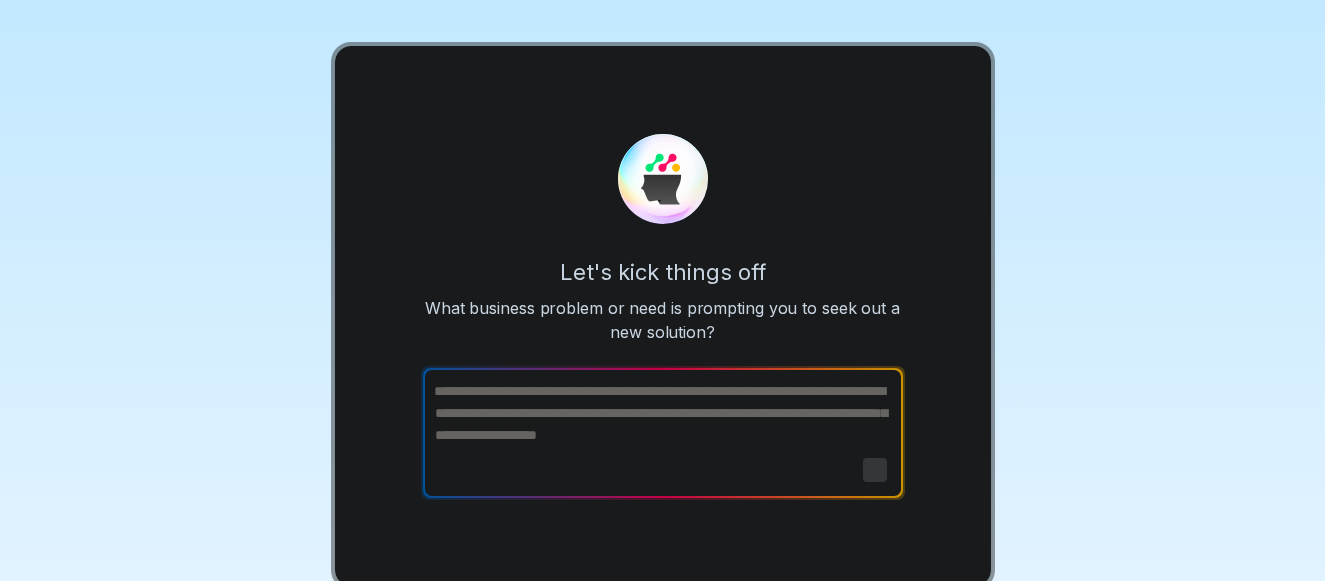 scroll, scrollTop: 23, scrollLeft: 0, axis: vertical 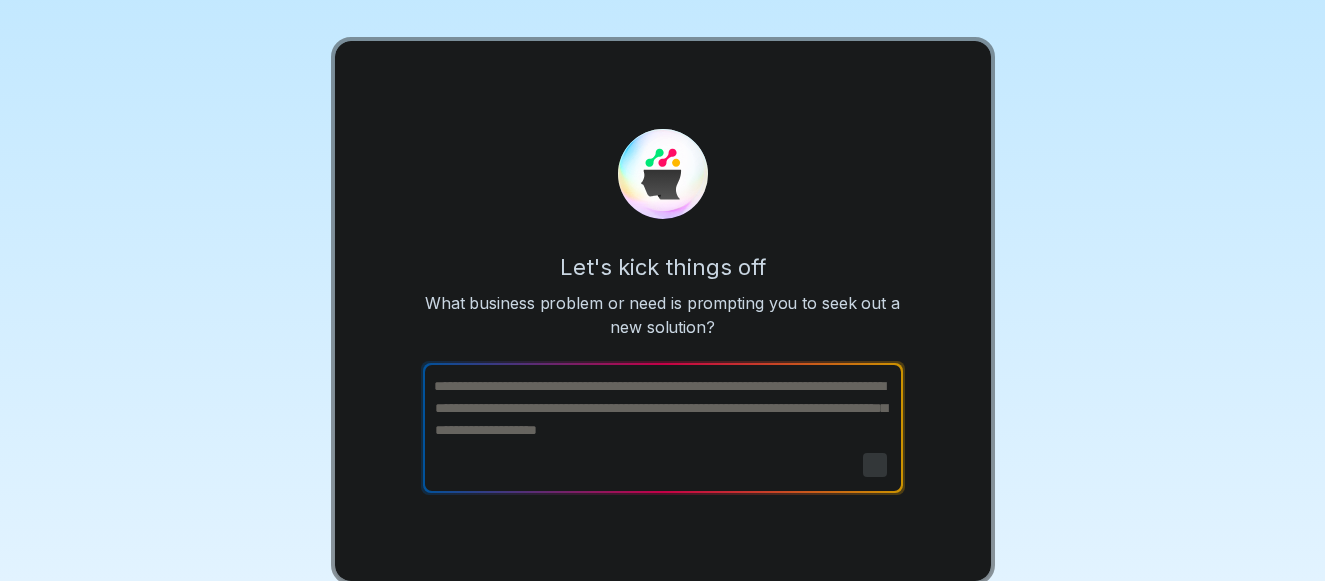 click on "Let's kick things off What business problem or need is prompting you to seek out a new solution?" at bounding box center [663, 311] 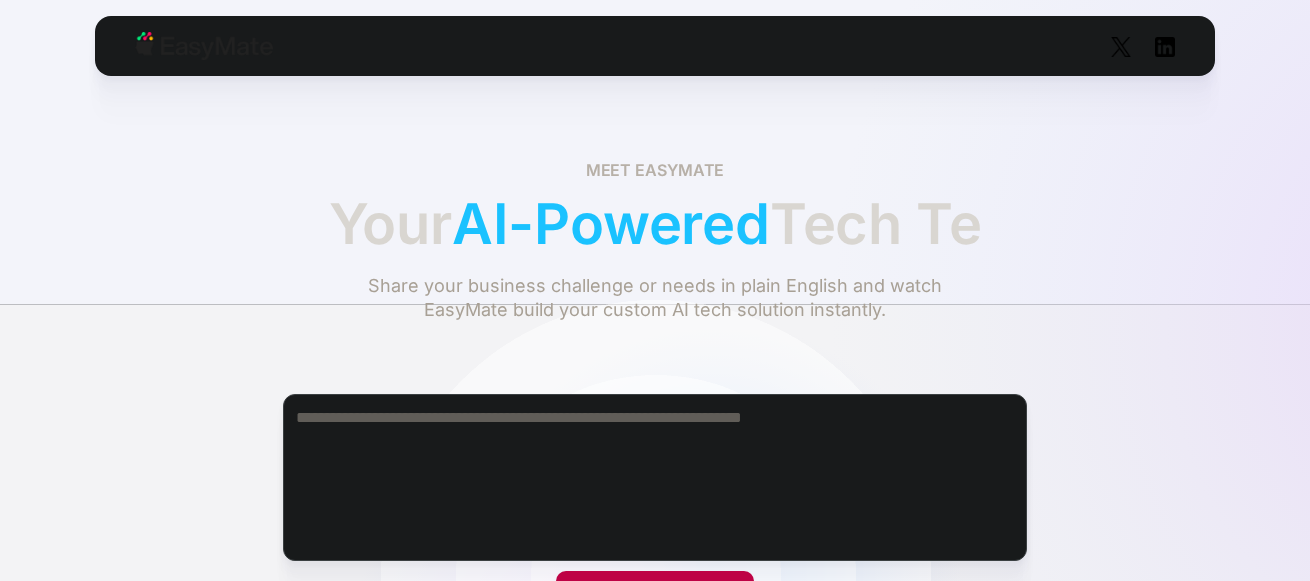 scroll, scrollTop: 467, scrollLeft: 0, axis: vertical 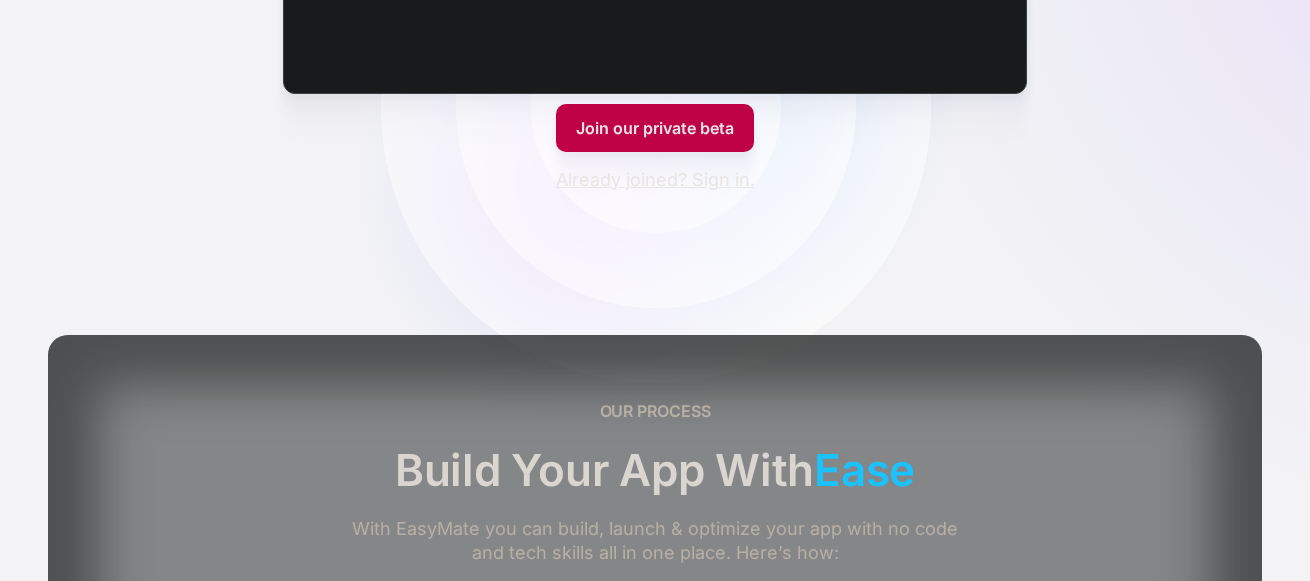 drag, startPoint x: 918, startPoint y: 207, endPoint x: 476, endPoint y: 79, distance: 460.16083 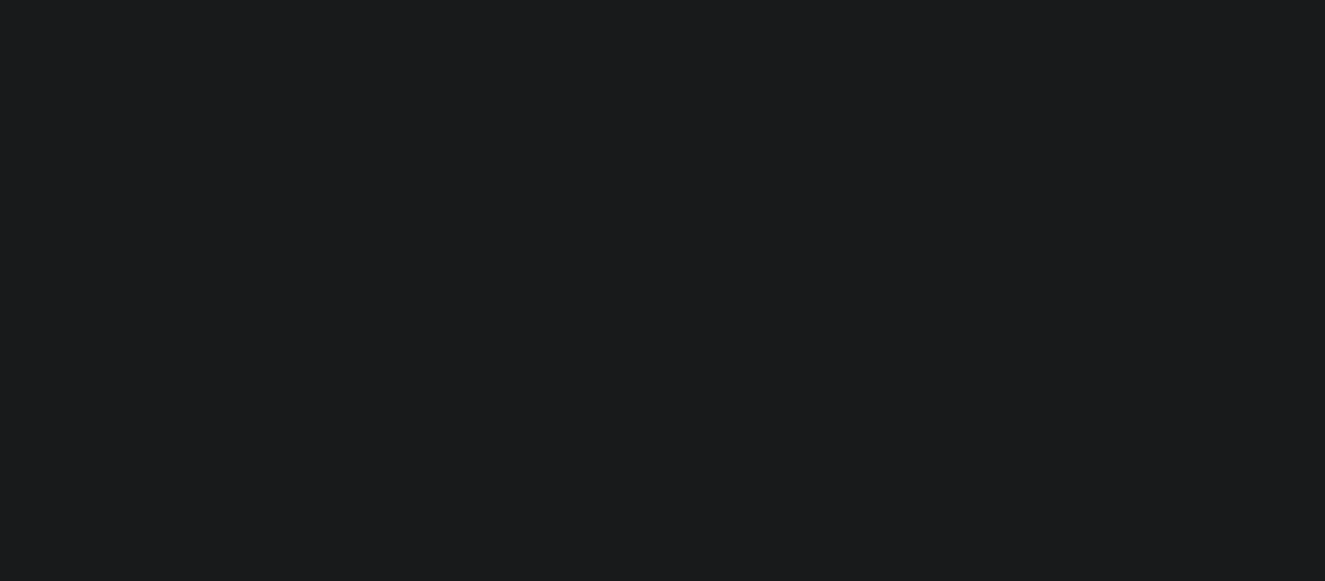 scroll, scrollTop: 0, scrollLeft: 0, axis: both 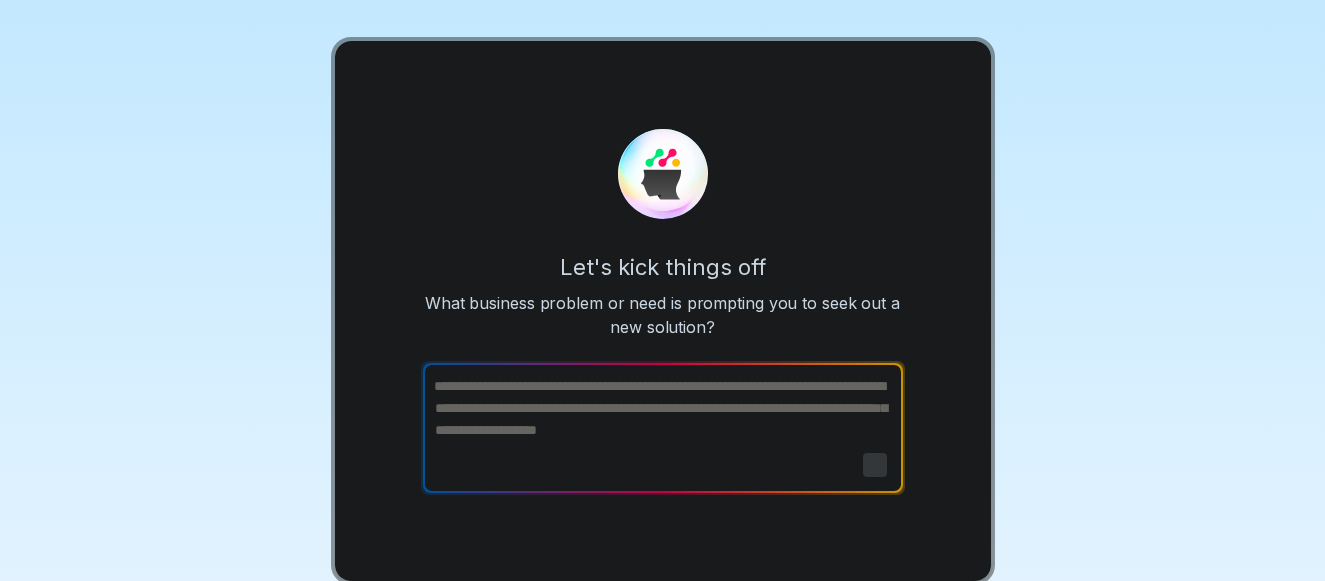 click at bounding box center (661, 428) 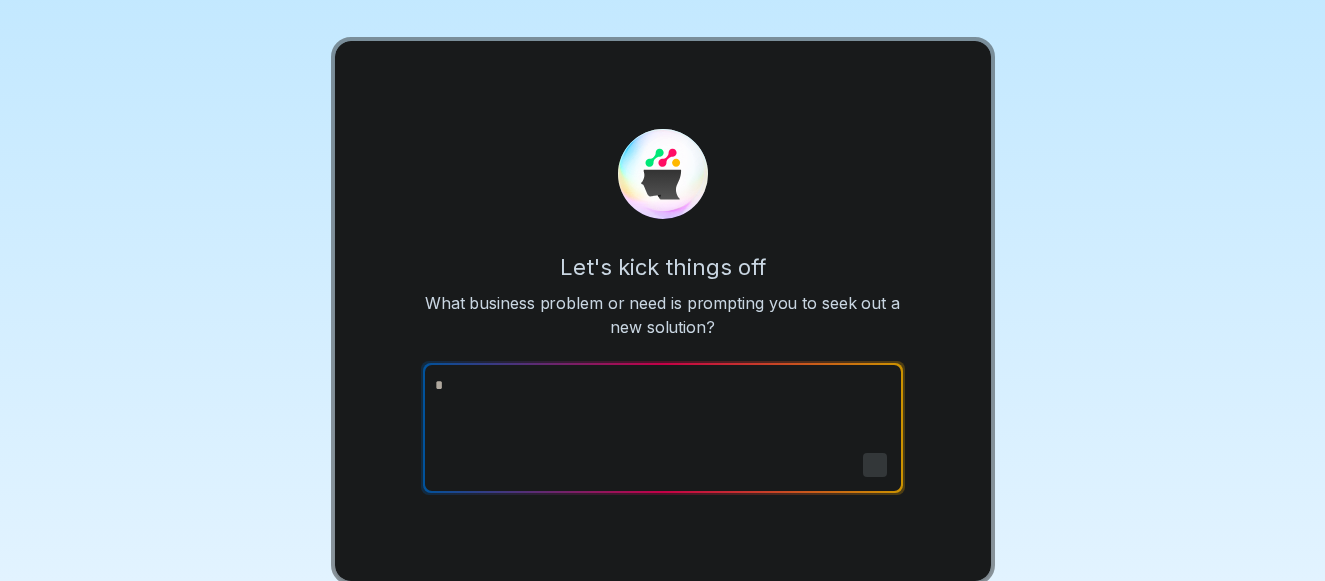 type on "**" 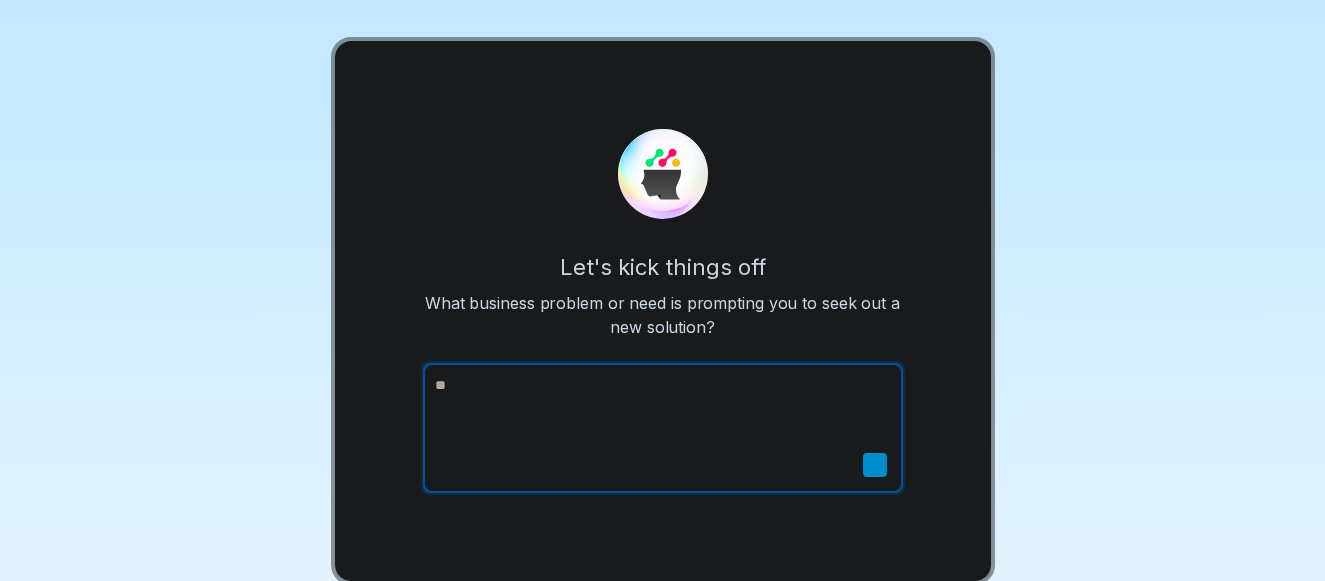 drag, startPoint x: 261, startPoint y: 390, endPoint x: 227, endPoint y: 390, distance: 34 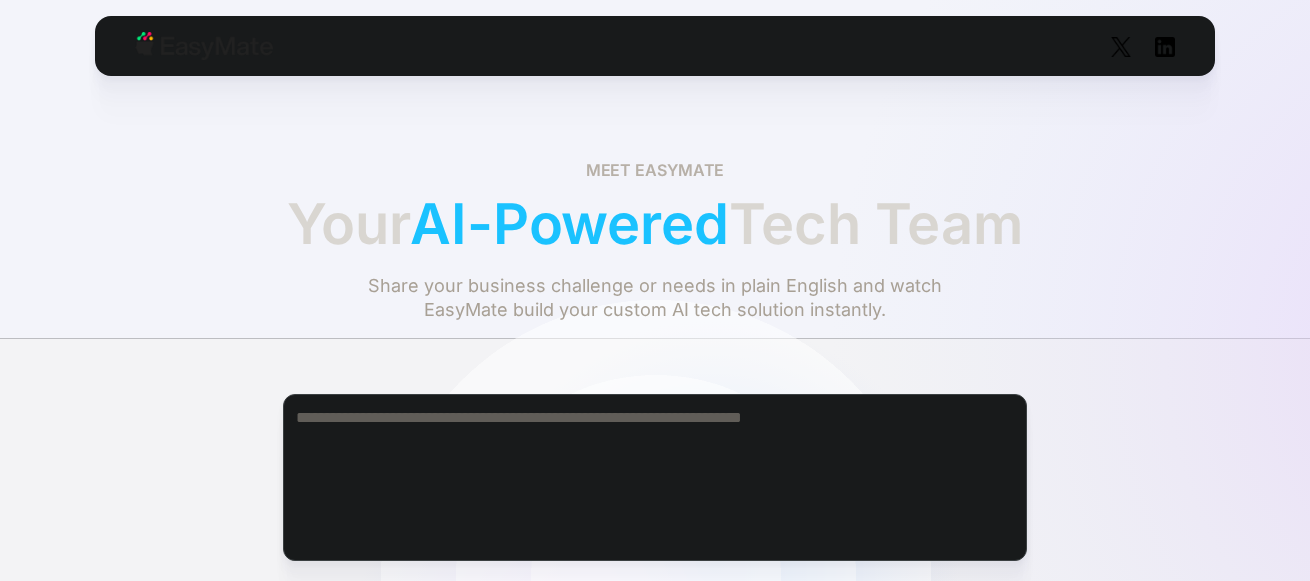 scroll, scrollTop: 1400, scrollLeft: 0, axis: vertical 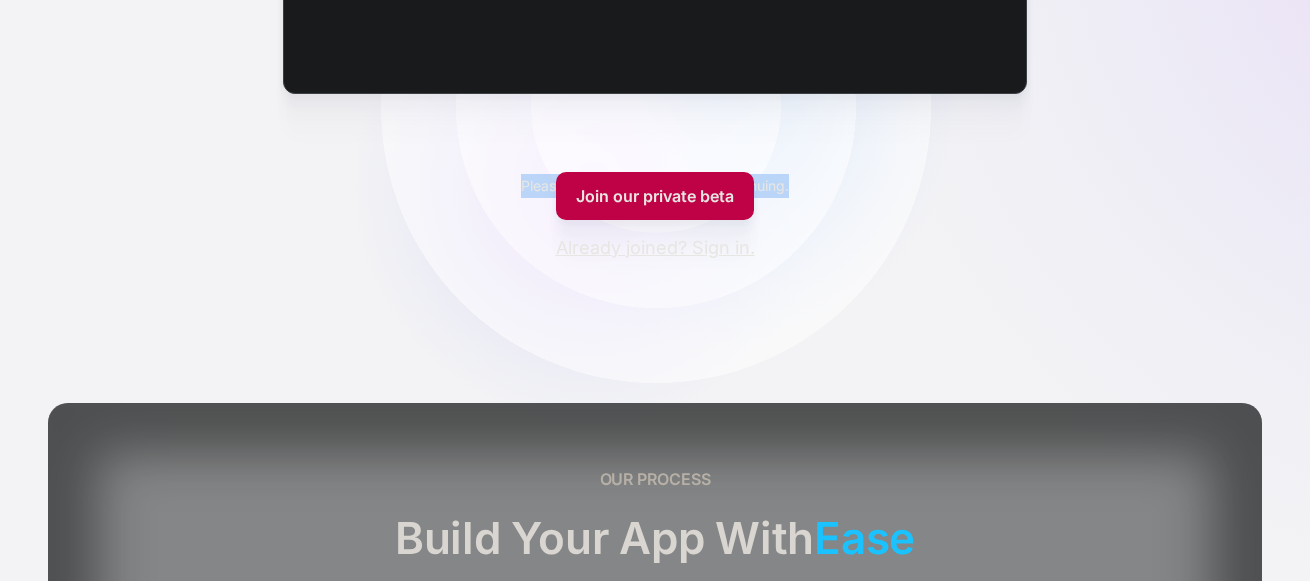 drag, startPoint x: 508, startPoint y: 152, endPoint x: 830, endPoint y: 236, distance: 332.7762 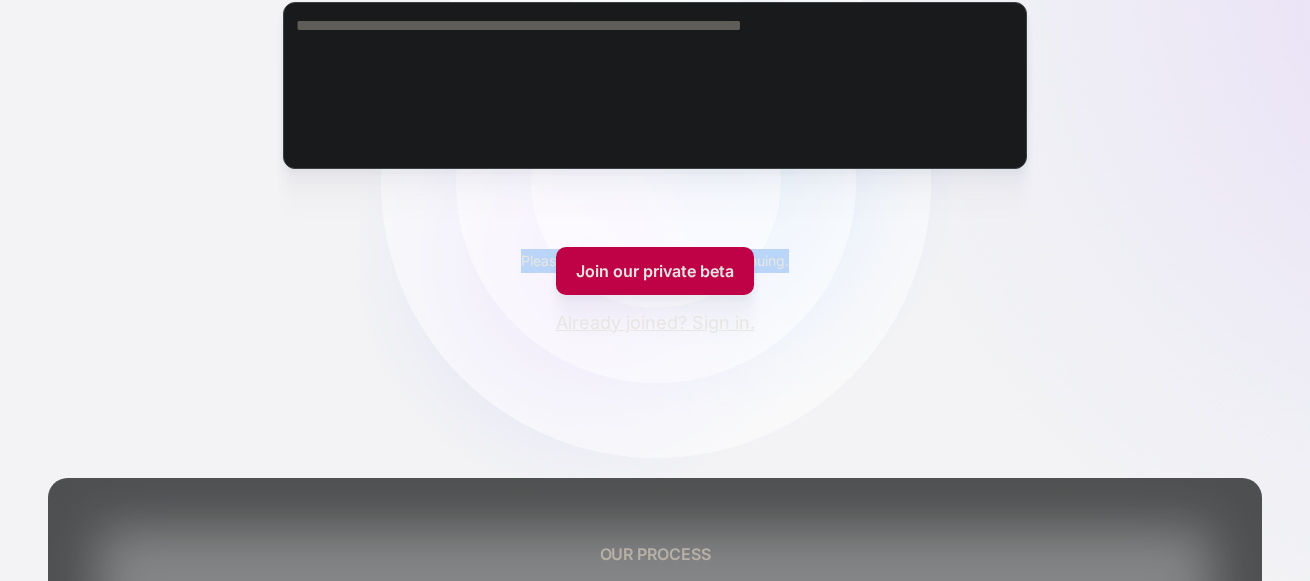scroll, scrollTop: 467, scrollLeft: 0, axis: vertical 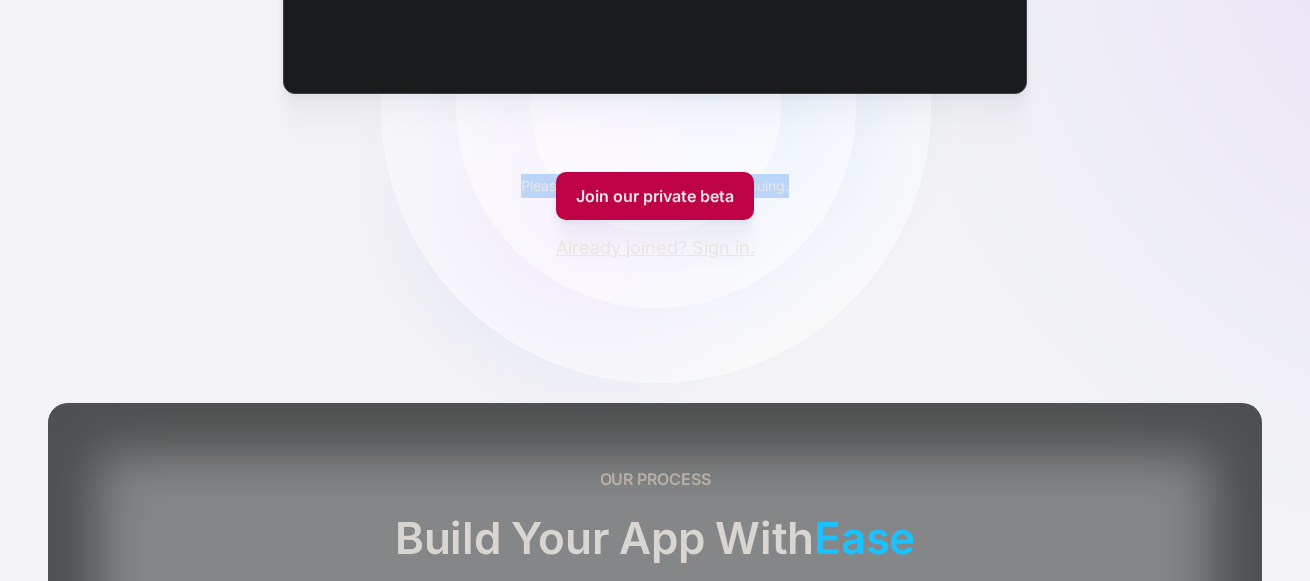 click on "Already joined? Sign in." at bounding box center (655, 248) 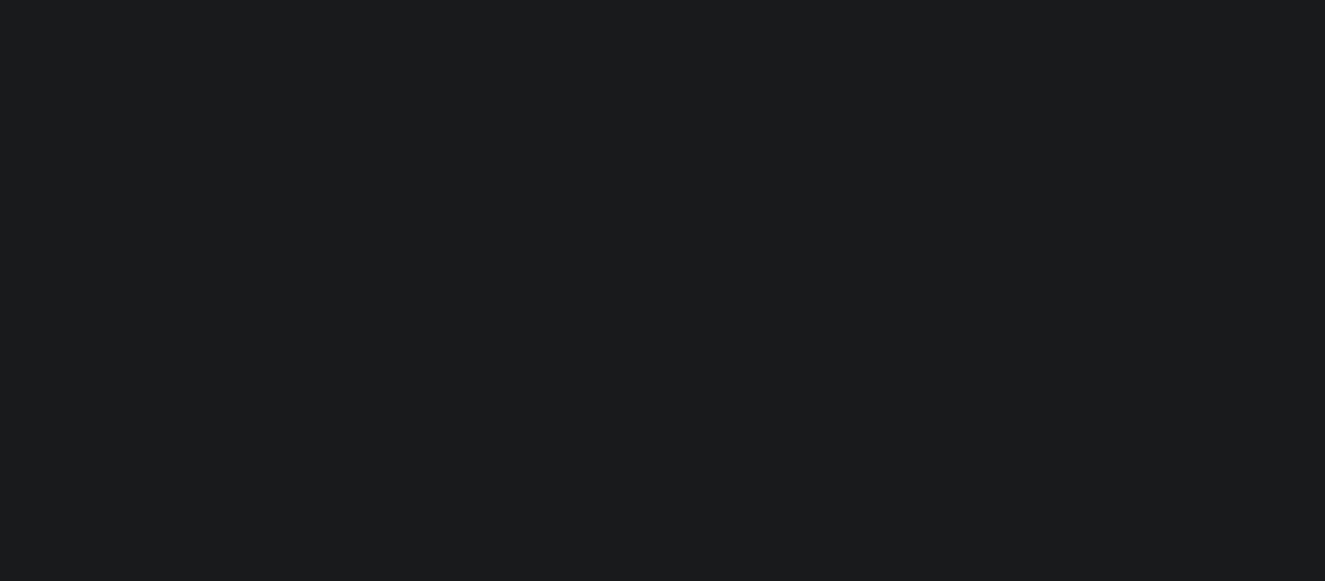 scroll, scrollTop: 0, scrollLeft: 0, axis: both 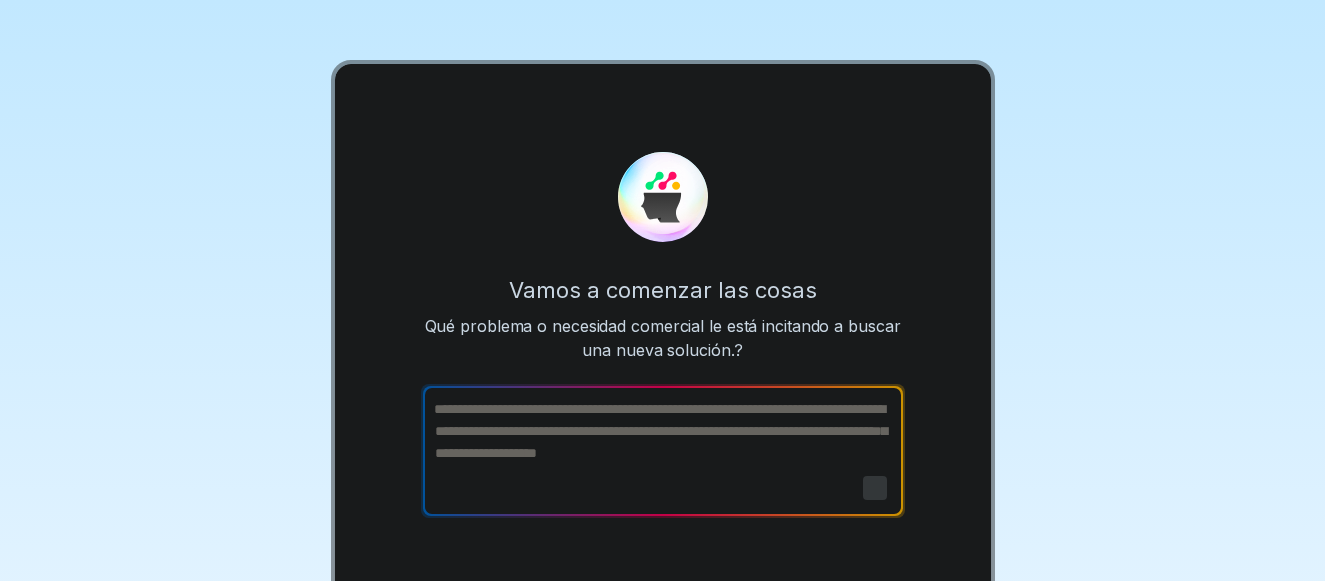 click on "Vamos a comenzar las cosas Qué problema o necesidad comercial le está incitando a buscar una nueva solución.?" at bounding box center (662, 302) 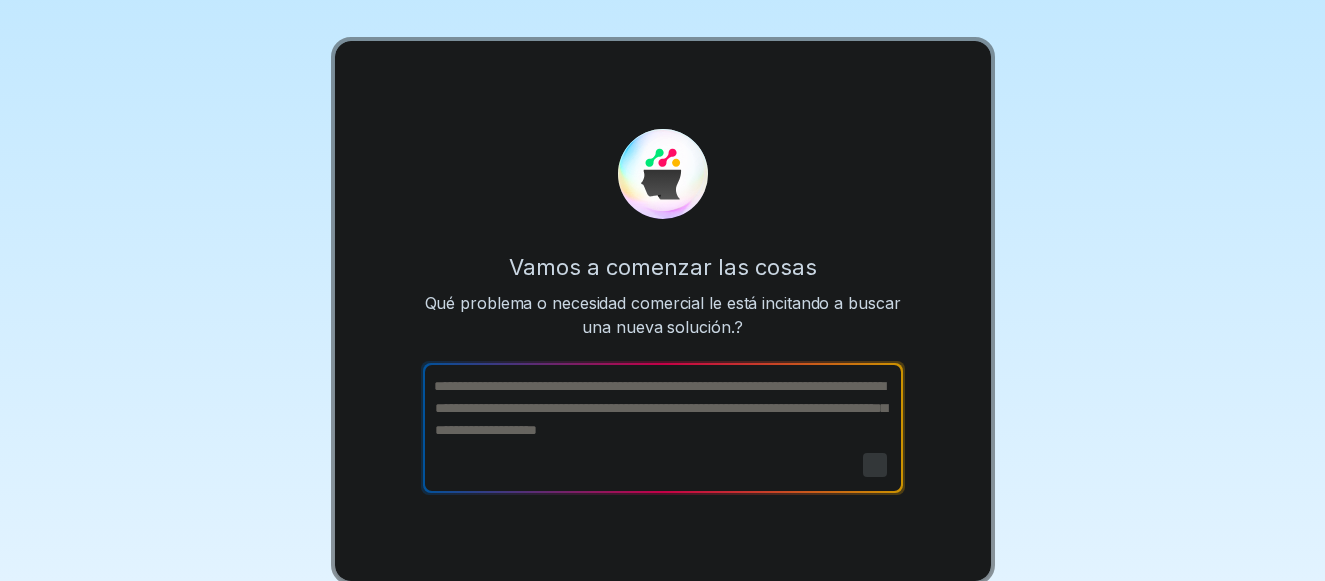 click at bounding box center [661, 428] 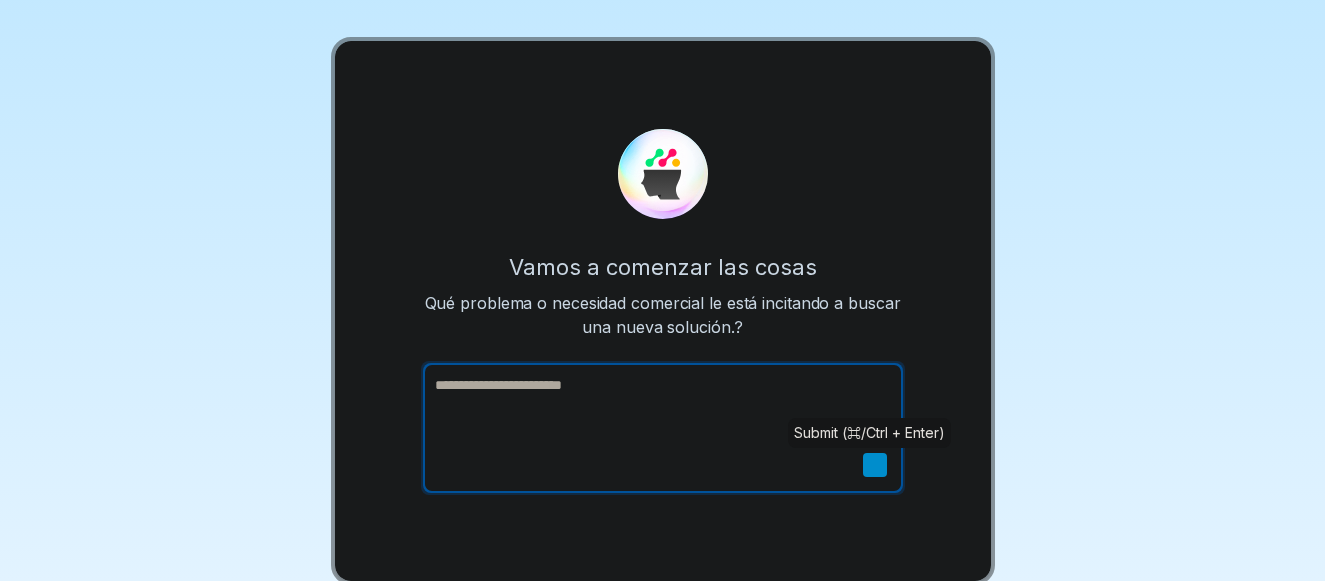 type on "**********" 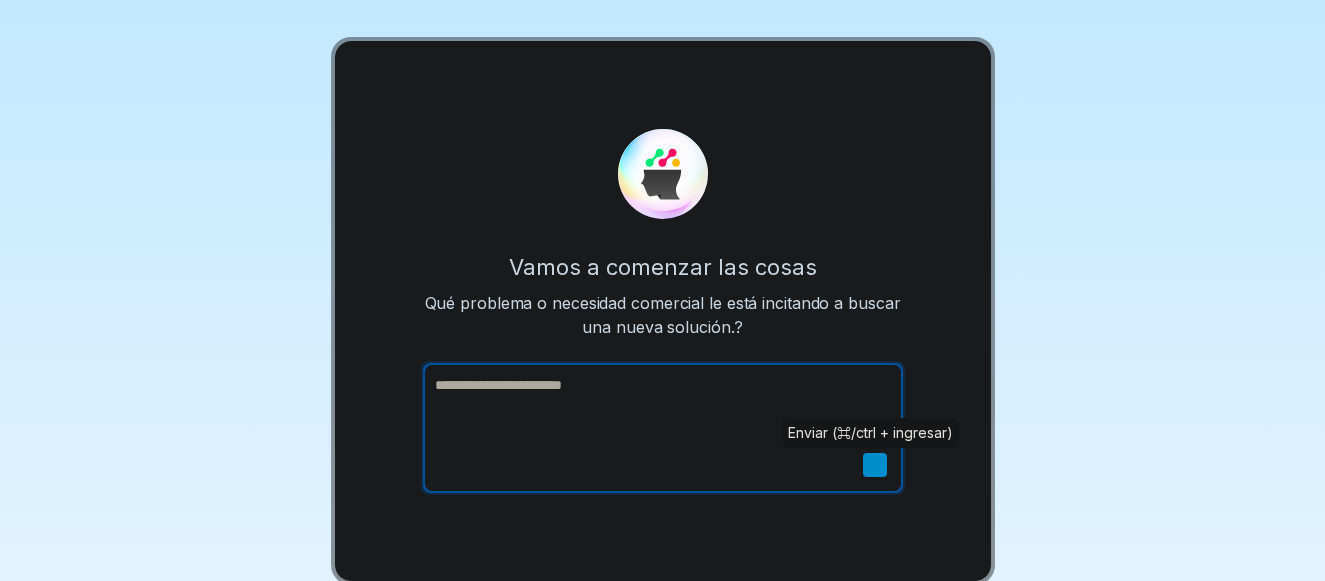 click at bounding box center [875, 465] 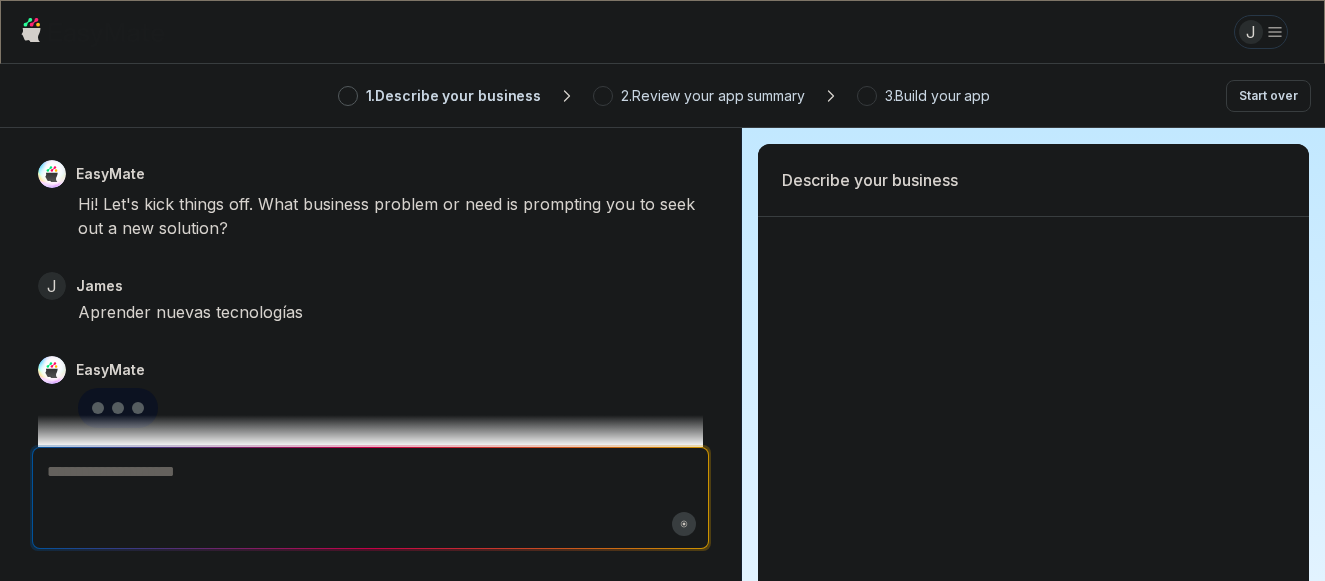 scroll, scrollTop: 0, scrollLeft: 0, axis: both 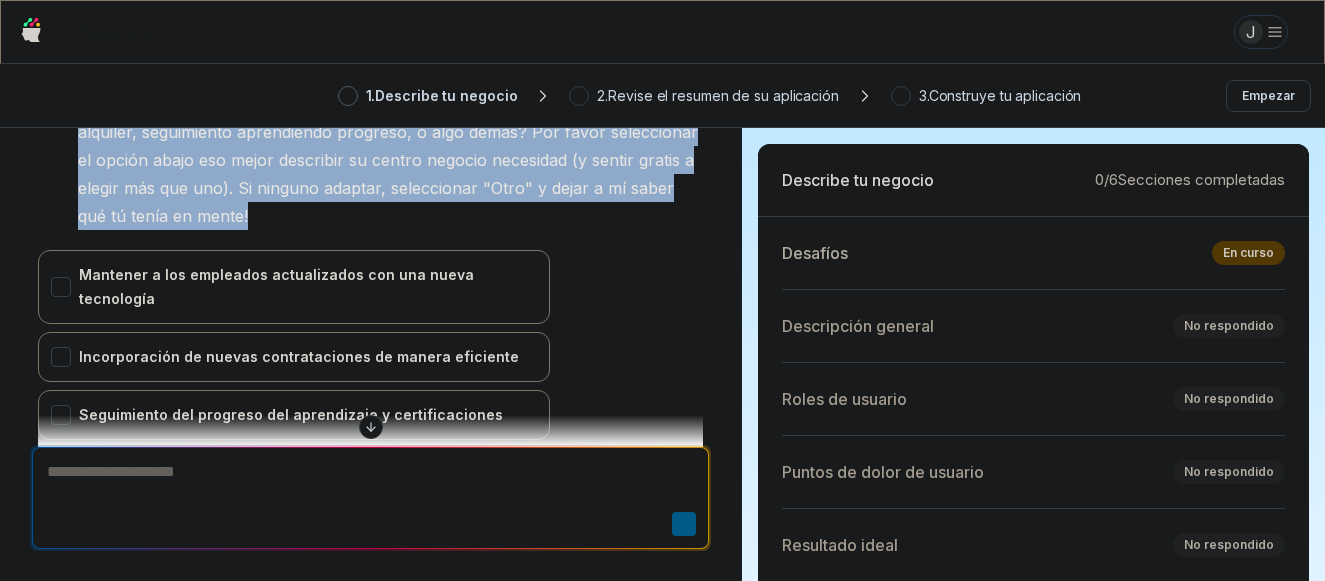 drag, startPoint x: 71, startPoint y: 269, endPoint x: 539, endPoint y: 213, distance: 471.33853 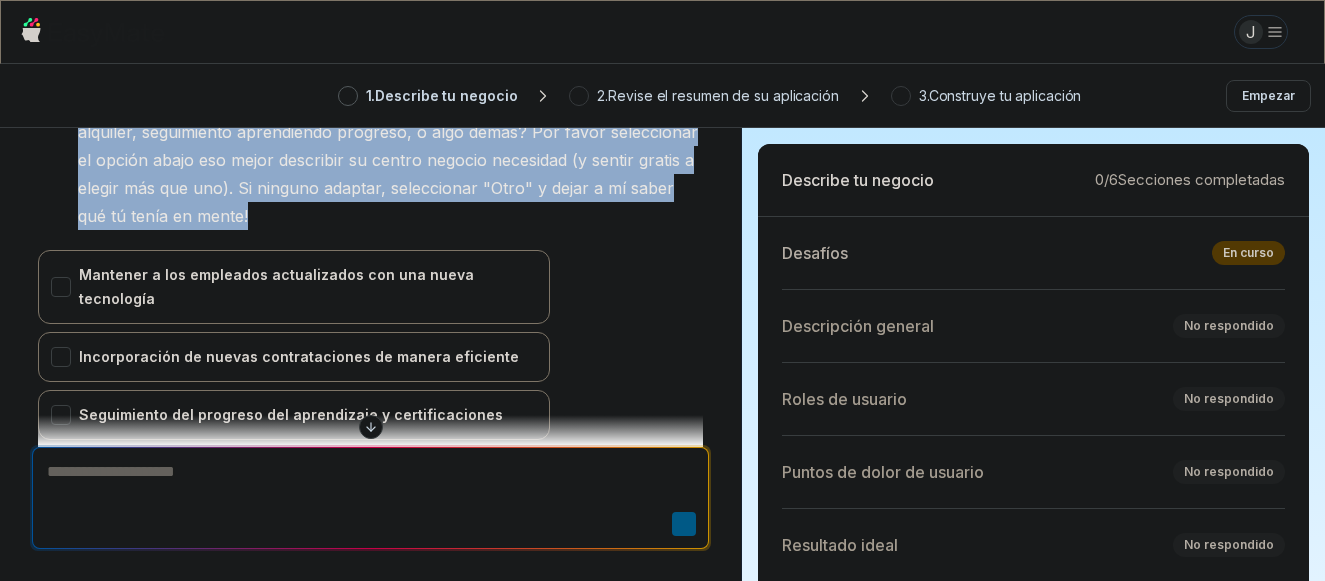 click on "Easimado Gracias para intercambio! Justo a aclarar, Soy intentando a entender el subyacente negocio necesidad detrás "aprendiendo Nuevo tecnologías." Es el principal desafío acerca de acuerdo su equipo A hoy, incorporación Nuevo alquiler, seguimiento aprendiendo progreso, o algo demás? Por favor seleccionar el opción abajo eso mejor describir su centro negocio necesidad (y sentir gratis a elegir más que uno). Si ninguno adaptar, seleccionar "Otro" y dejar a mí saber qué tú tenía en mente! Mantener a los empleados actualizados con una nueva tecnología Incorporación de nuevas contrataciones de manera eficiente Seguimiento del progreso del aprendizaje y certificaciones Proporcionar recursos de aprendizaje a su propio ritmo Otro Seleccionar ninguno Confirmar" at bounding box center (370, 337) 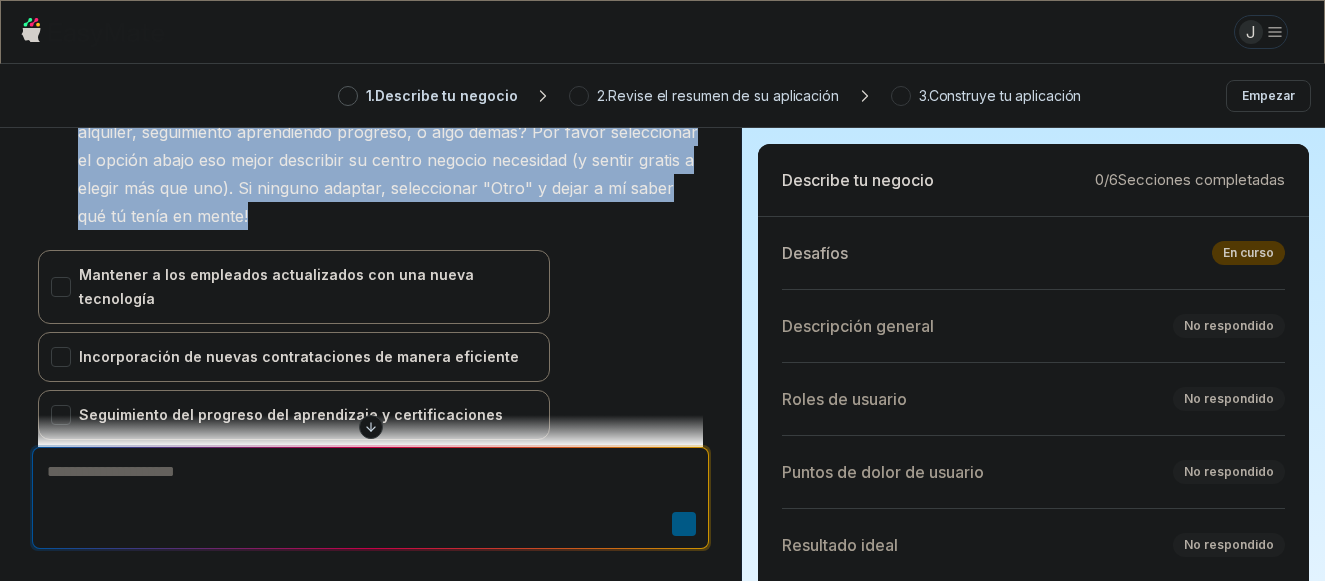 copy on "Easimado Gracias para intercambio! Justo a aclarar, Soy intentando a entender el subyacente negocio necesidad detrás "aprendiendo Nuevo tecnologías." Es el principal desafío acerca de acuerdo su equipo A hoy, incorporación Nuevo alquiler, seguimiento aprendiendo progreso, o algo demás? Por favor seleccionar el opción abajo eso mejor describir su centro negocio necesidad (y sentir gratis a elegir más que uno). Si ninguno adaptar, seleccionar "Otro" y dejar a mí saber qué tú tenía en mente!" 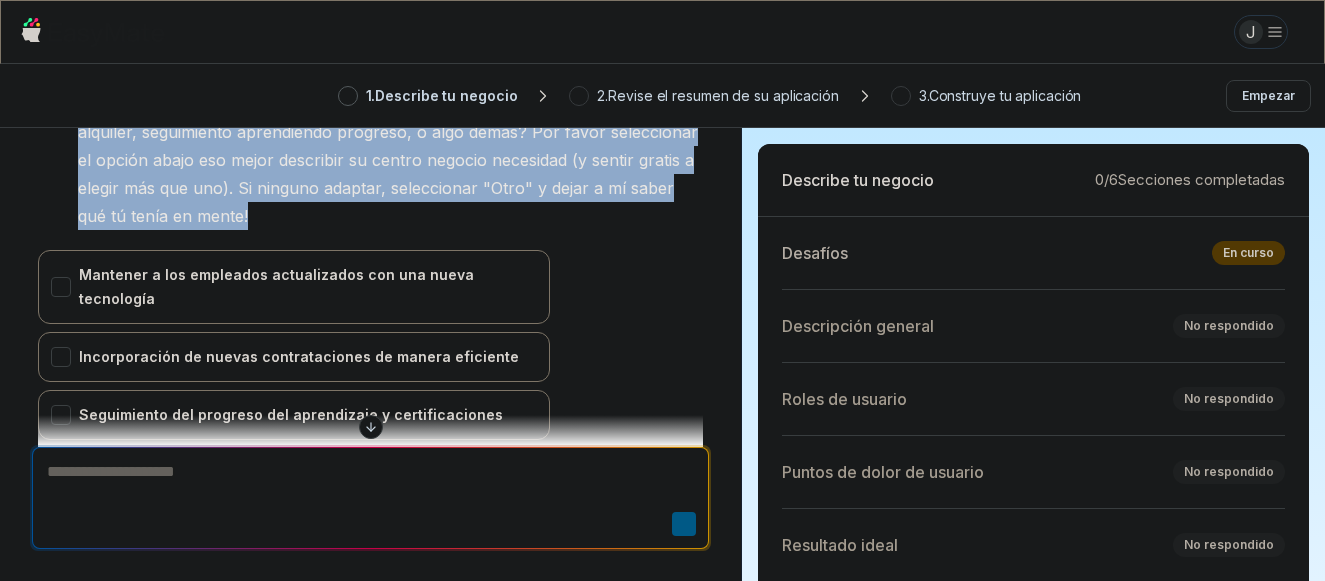 click on "adaptar," at bounding box center [355, 188] 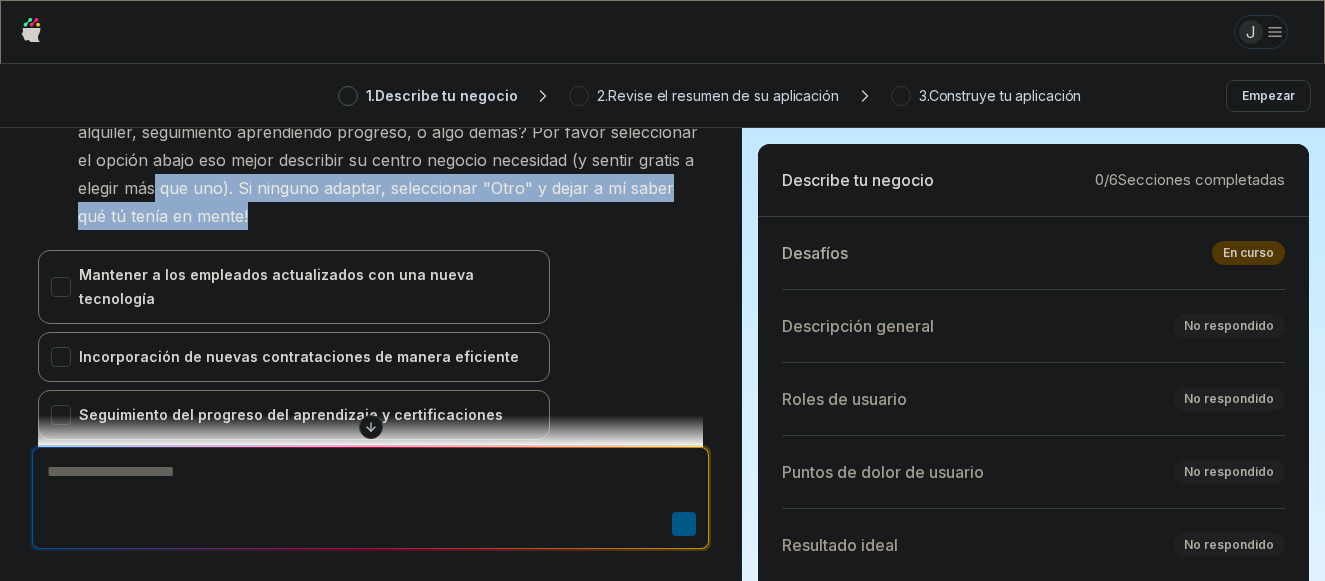 drag, startPoint x: 300, startPoint y: 204, endPoint x: 157, endPoint y: 183, distance: 144.53374 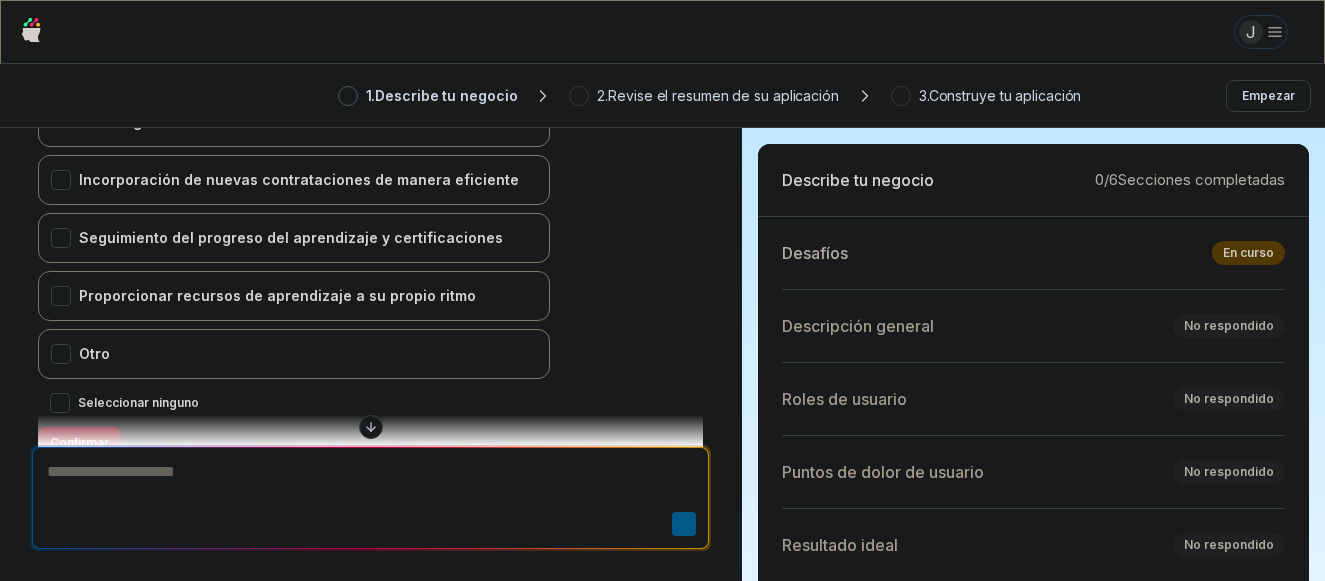 scroll, scrollTop: 587, scrollLeft: 0, axis: vertical 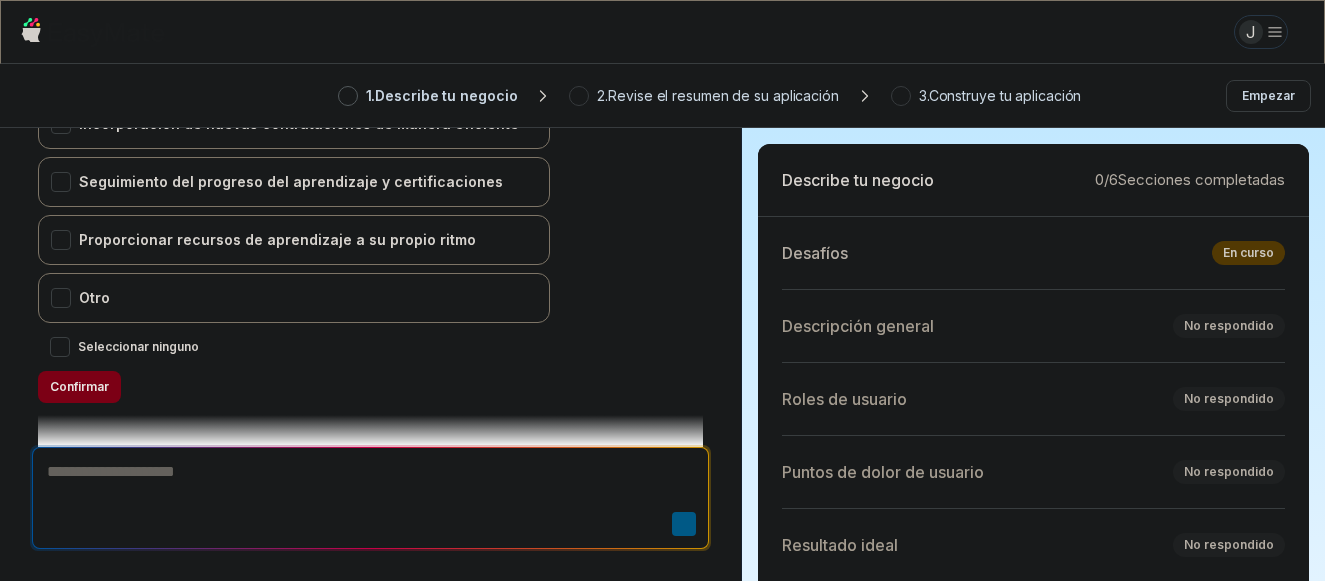 click at bounding box center (579, 96) 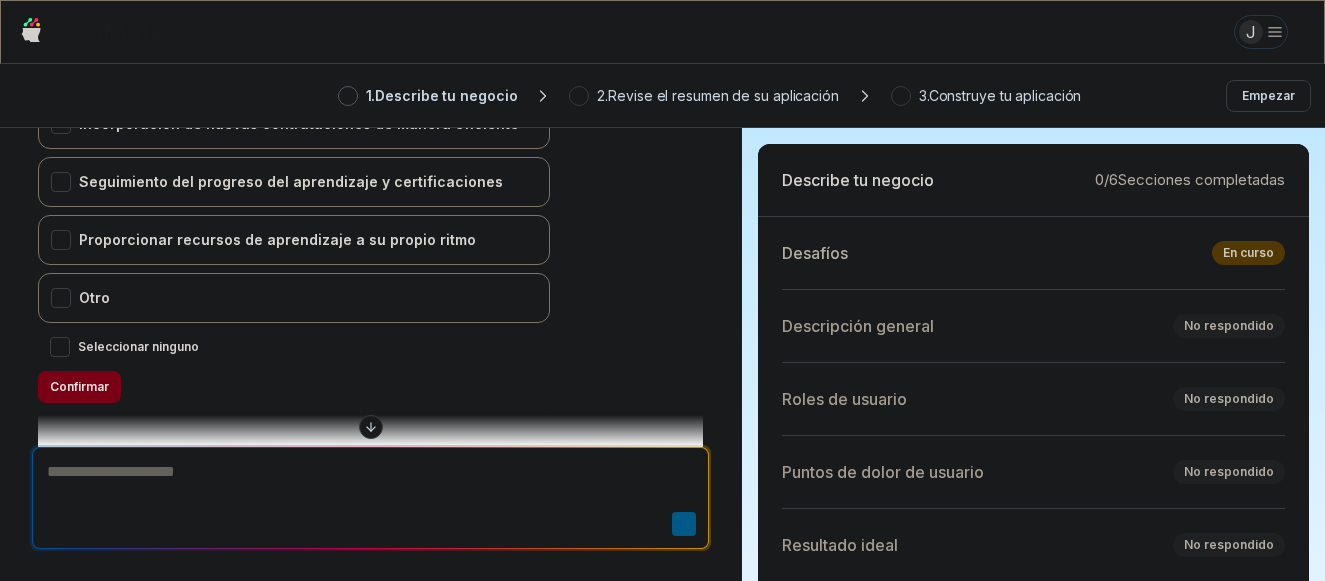 scroll, scrollTop: 0, scrollLeft: 0, axis: both 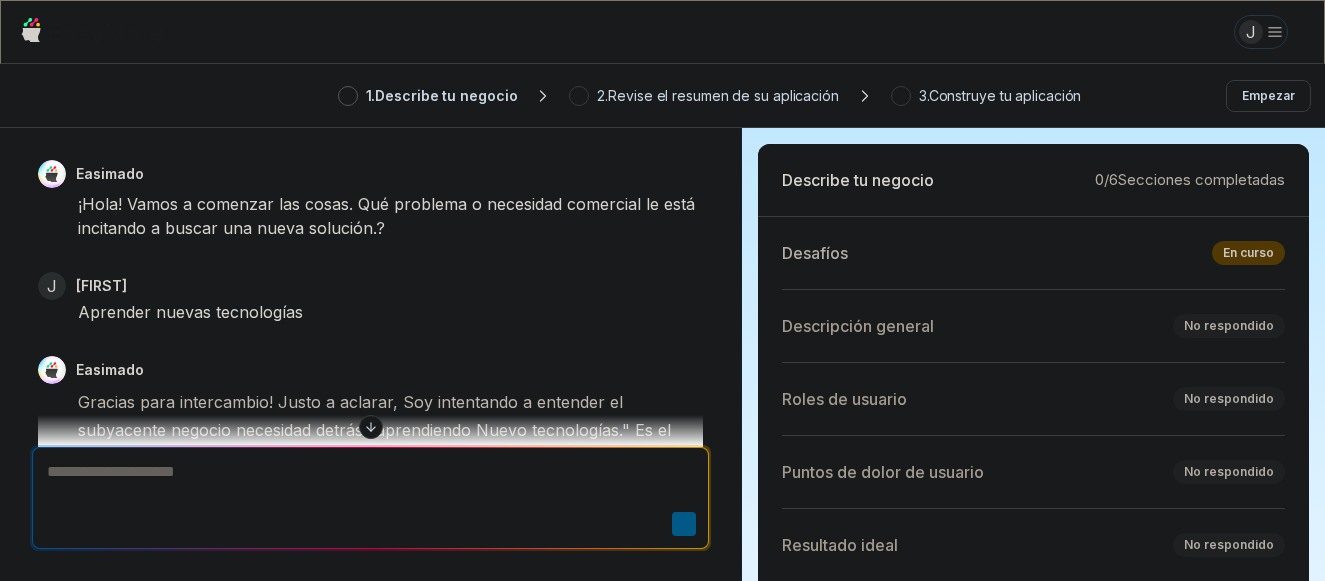 click 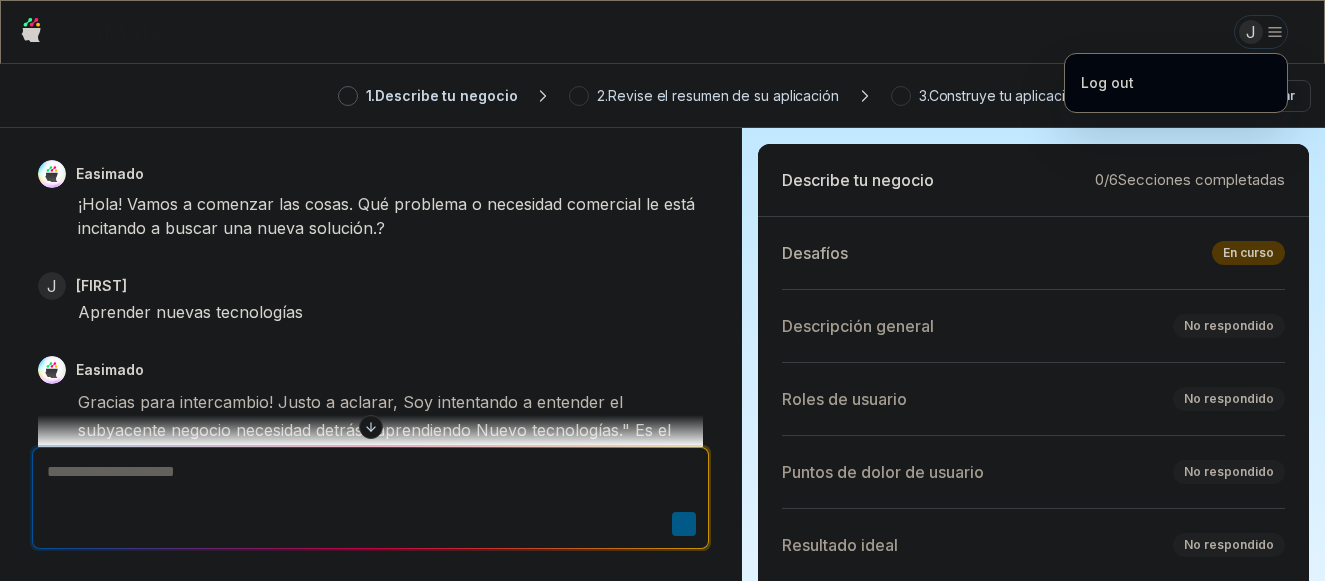 click on "J [FIRST] . Describe tu negocio 2 . Revise el resumen de tu aplicación 3 . Construye tu aplicación Empezar Easimado ¡Hola! Vamos a comenzar las cosas. Qué problema o necesidad comercial le está incitando a buscar una nueva solución.? J [FIRST] Aprender nuevas tecnologías Easimado Gracias para intercambio! Justo a aclarar, Soy intentando a entender el subyacente negocio necesidad detrás "aprendiendo Nuevo tecnologías." Es el principal desafío acerca de acuerdo su equipo A hoy, incorporación Nuevo alquiler, seguimiento aprendiendo progreso, o algo demás? Por favor seleccionar el opción abajo eso mejor describir su centro negocio necesidad (y sentir gratis a elegir más que uno). Si ninguno adaptar, seleccionar "Otro" y dejar a mí saber qué tú tenía en mente! Mantener a los empleados actualizados con una nueva tecnología Otro Seleccionar ninguno Confirmar Enviar 0" at bounding box center (662, 290) 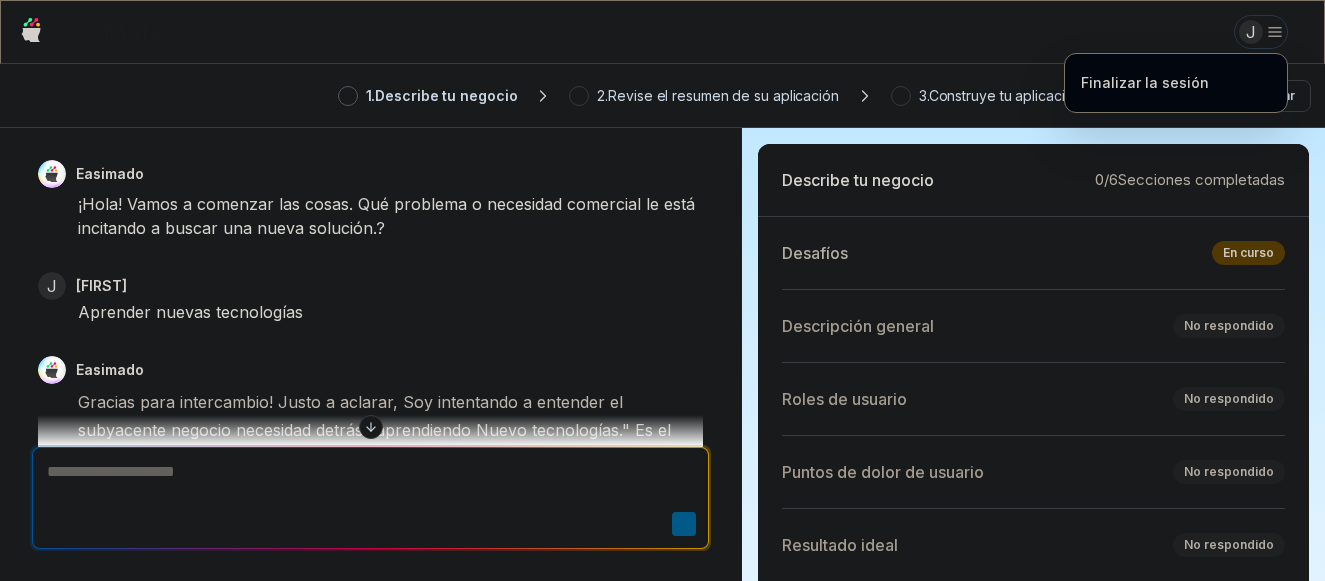 type on "*" 